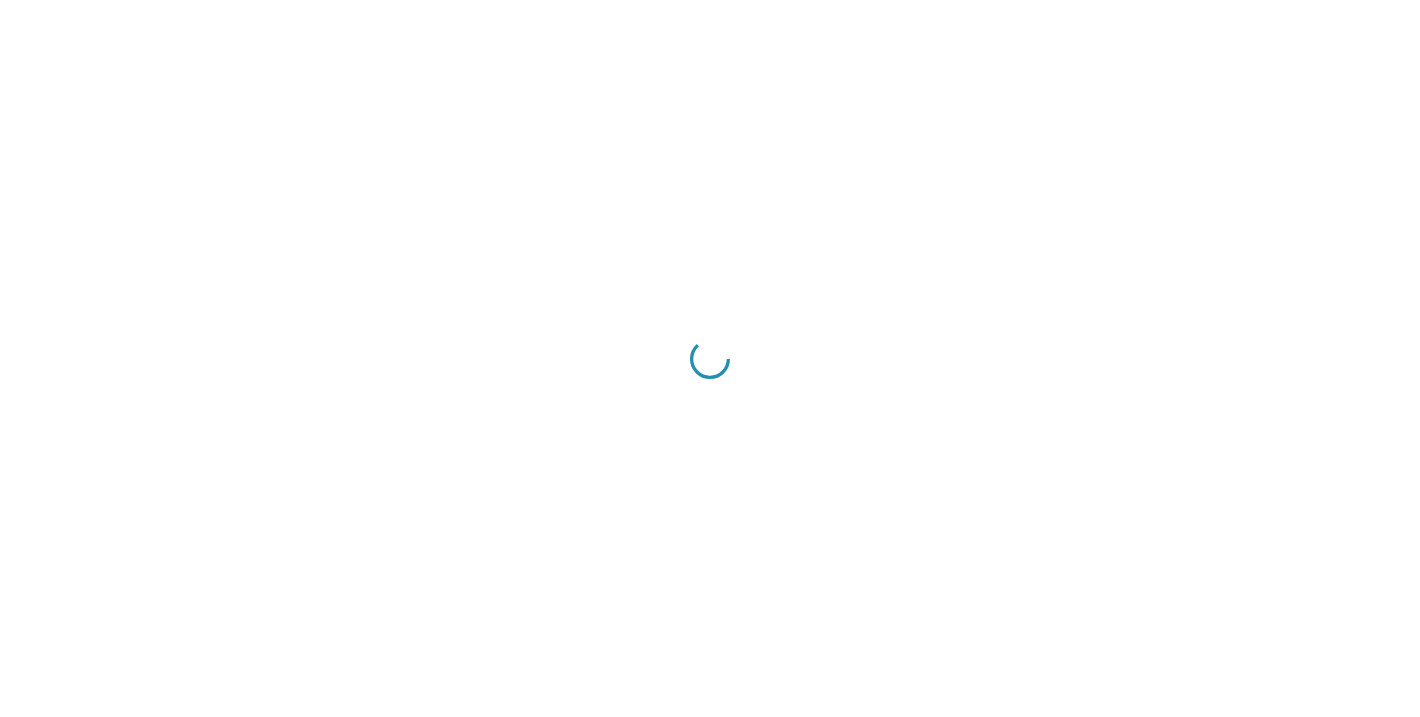 scroll, scrollTop: 0, scrollLeft: 0, axis: both 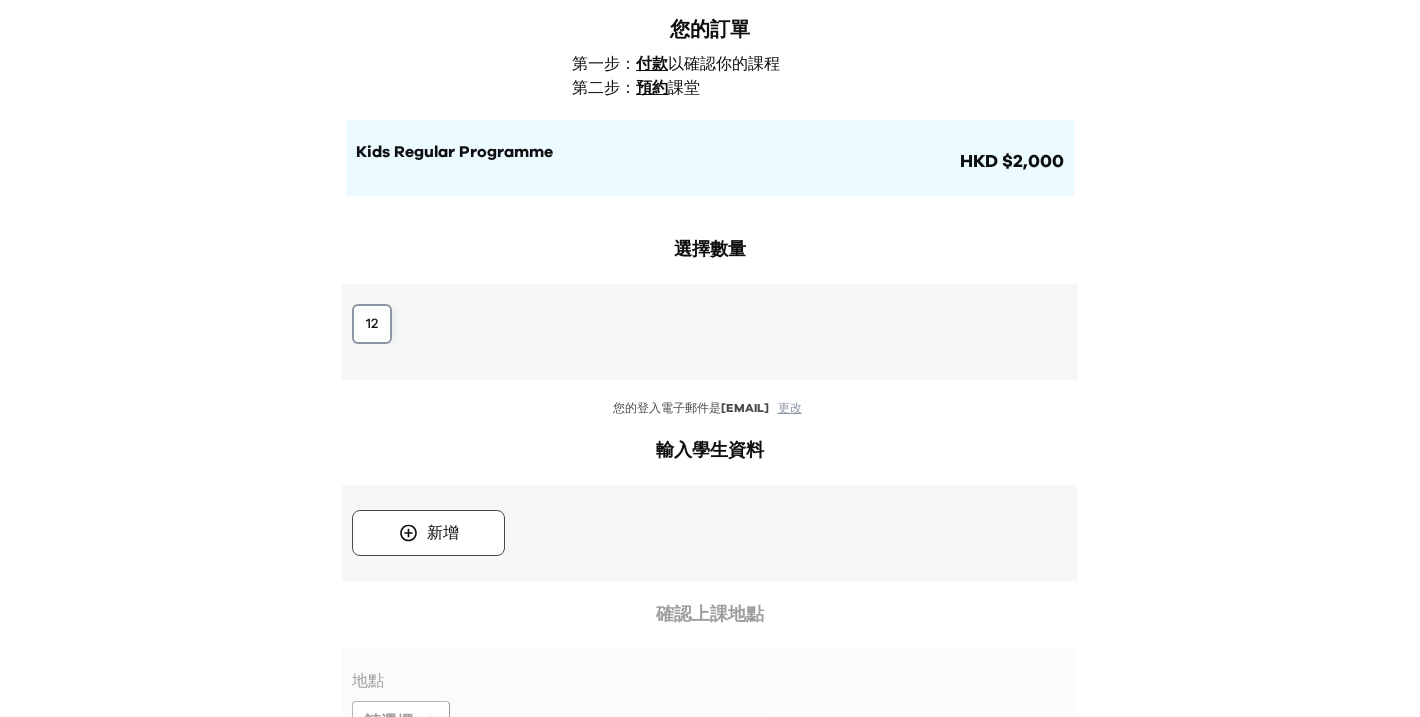 click on "12" at bounding box center (372, 324) 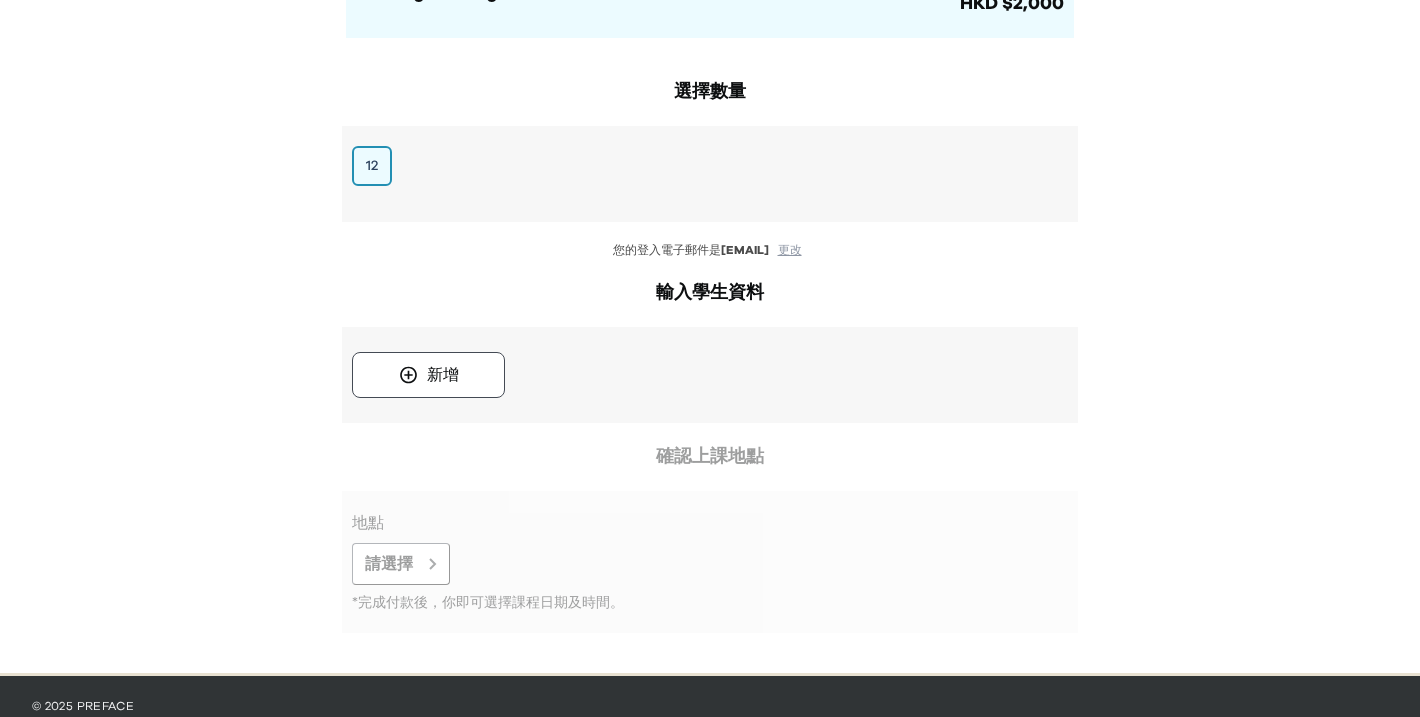 scroll, scrollTop: 287, scrollLeft: 0, axis: vertical 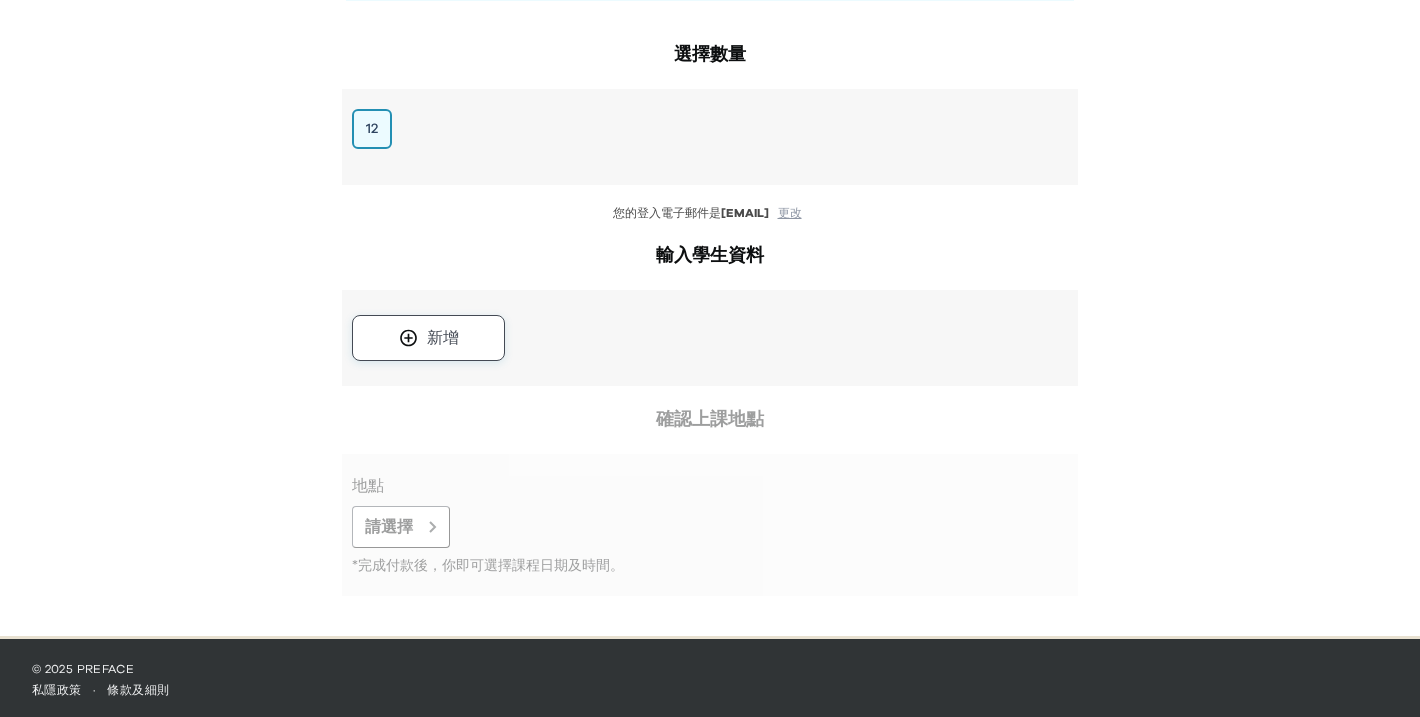 click on "新增" at bounding box center [428, 338] 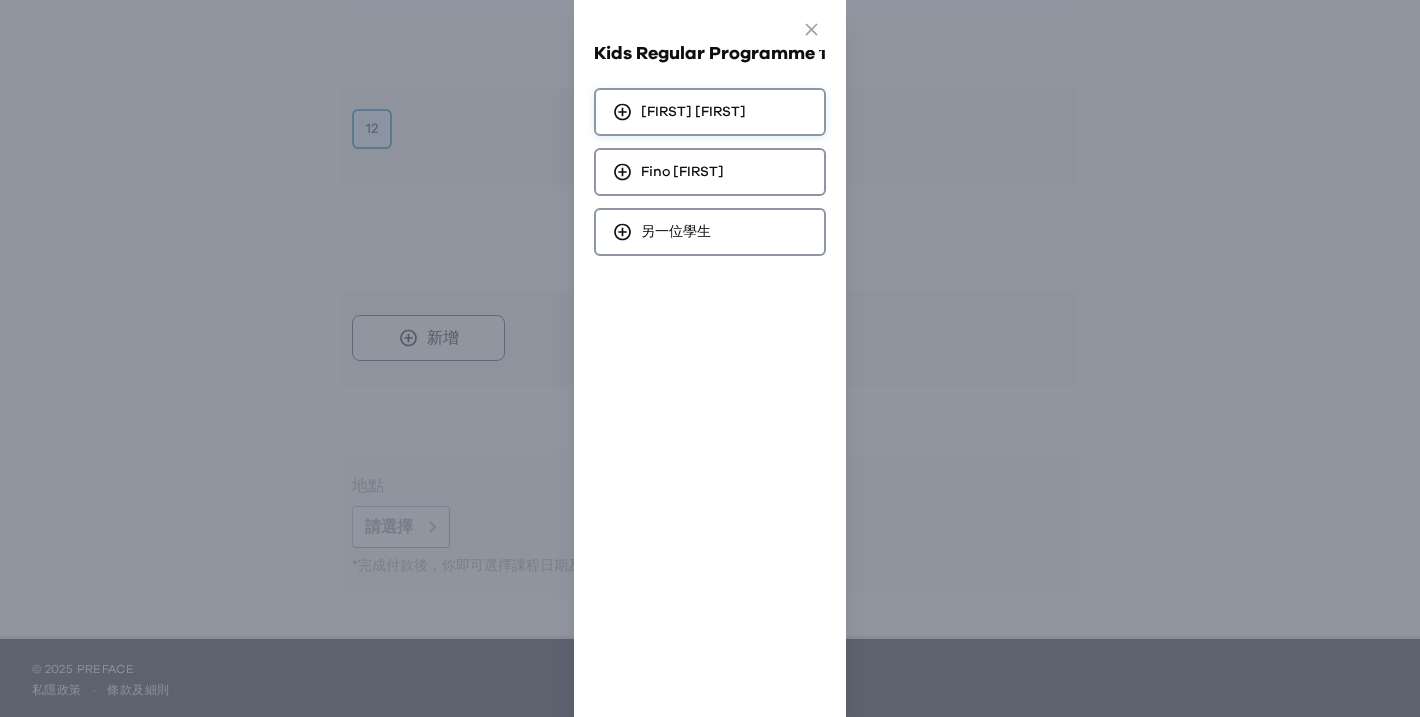 click on "[FIRST] [LAST]" at bounding box center (693, 112) 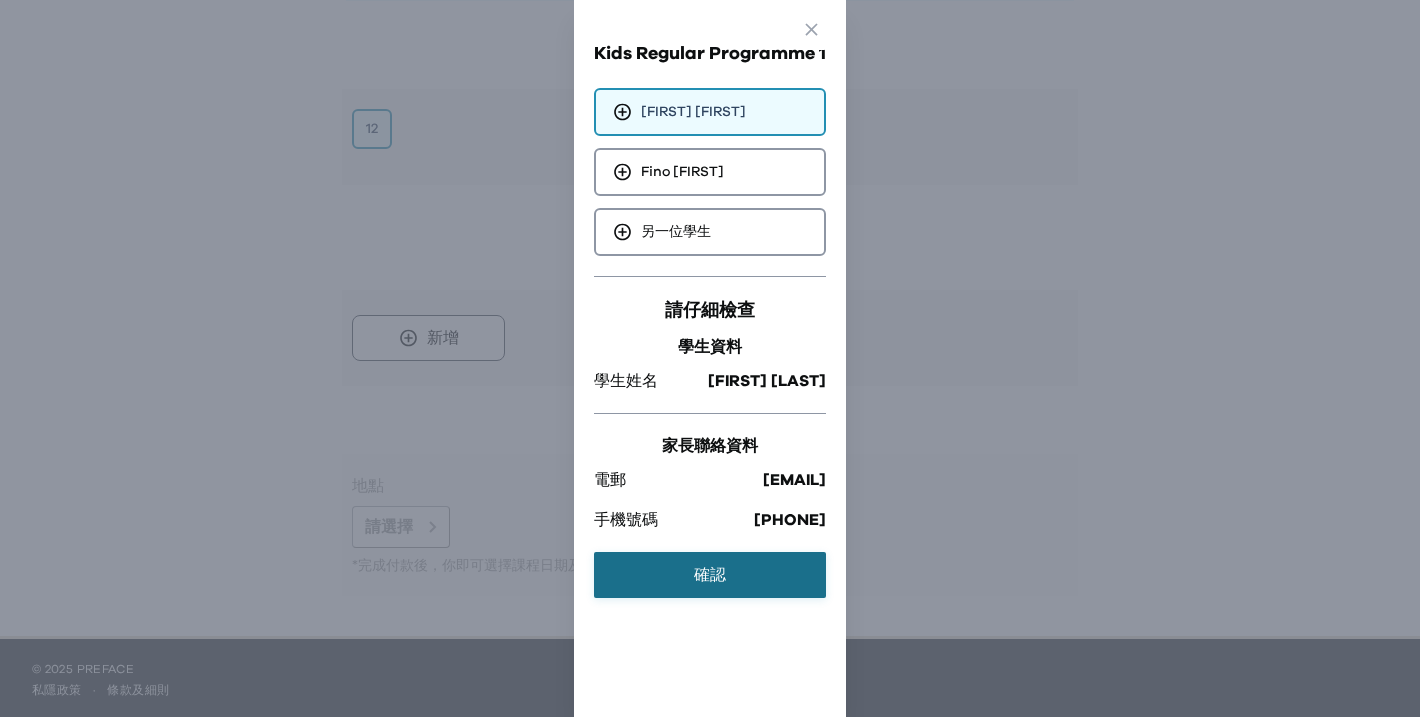 click on "確認" at bounding box center (710, 575) 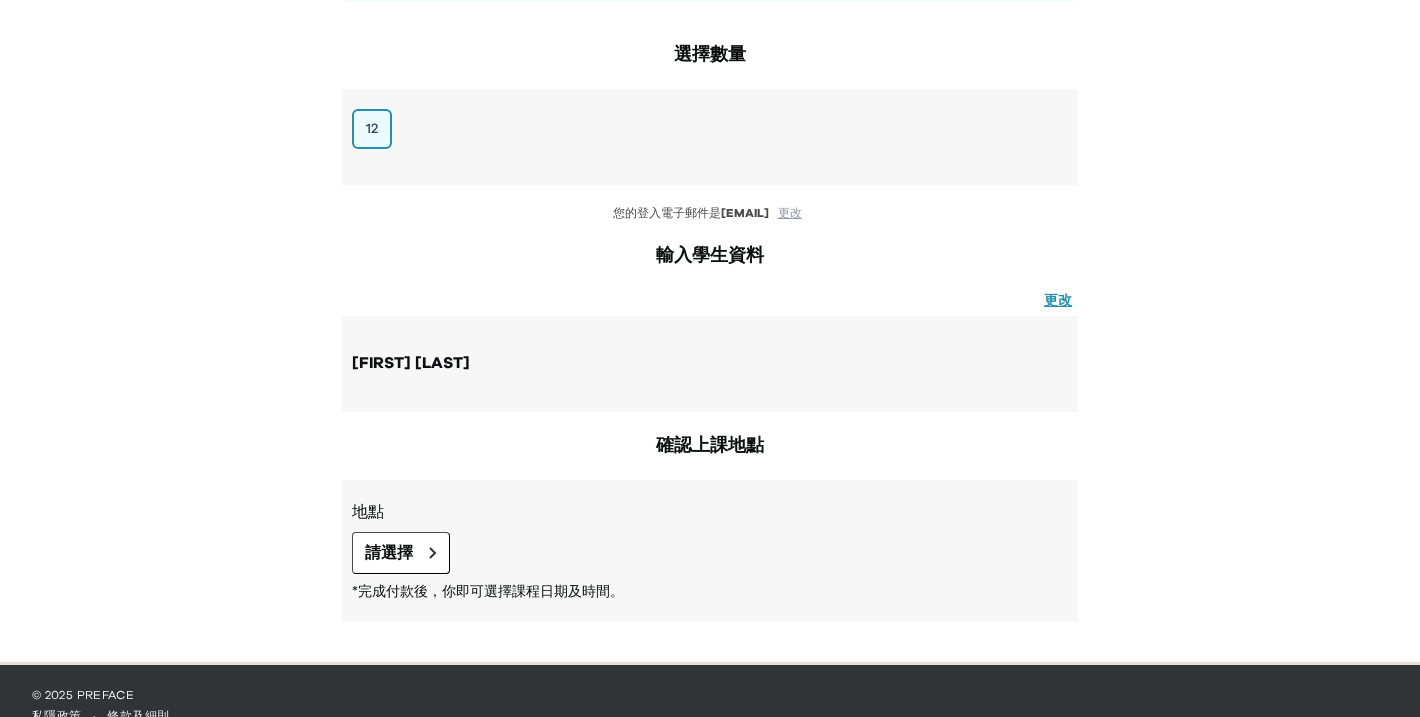 scroll, scrollTop: 317, scrollLeft: 0, axis: vertical 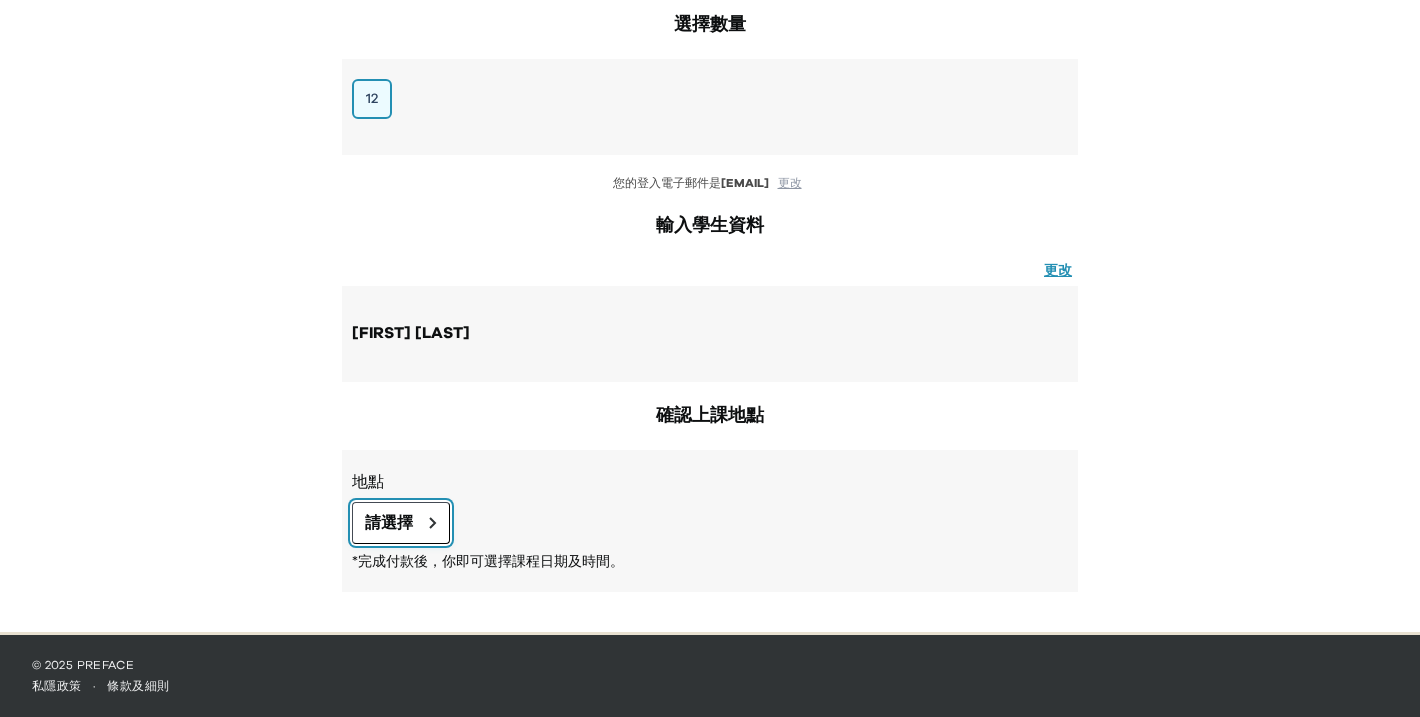 click on "請選擇" at bounding box center [401, 523] 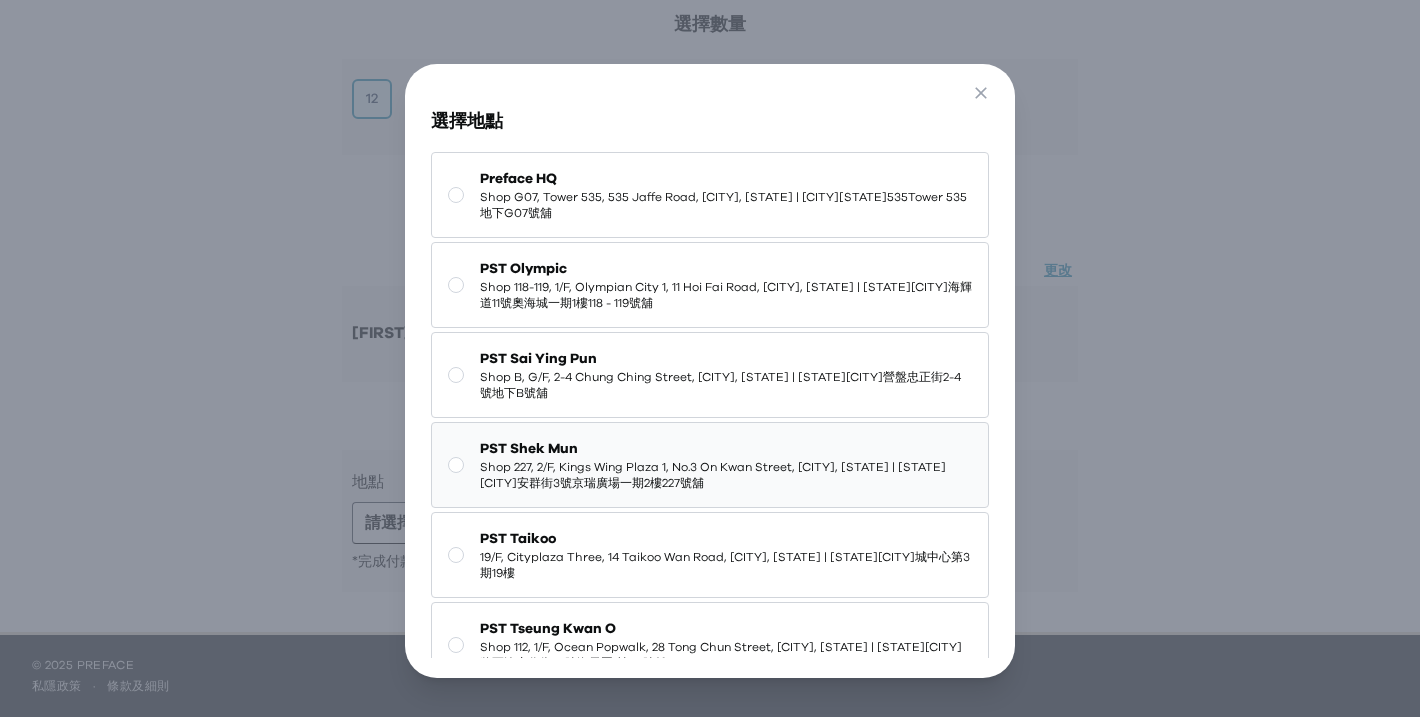 click on "PST Shek Mun" at bounding box center (726, 449) 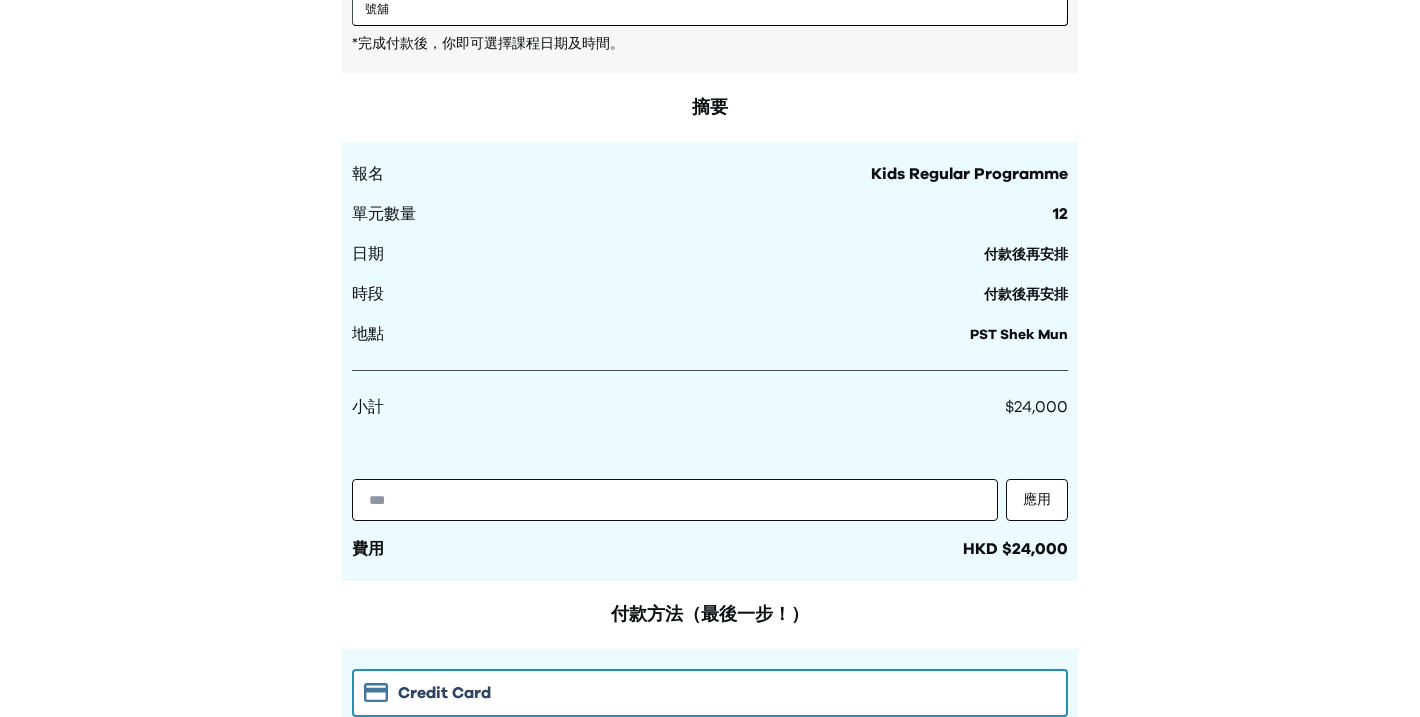 scroll, scrollTop: 932, scrollLeft: 0, axis: vertical 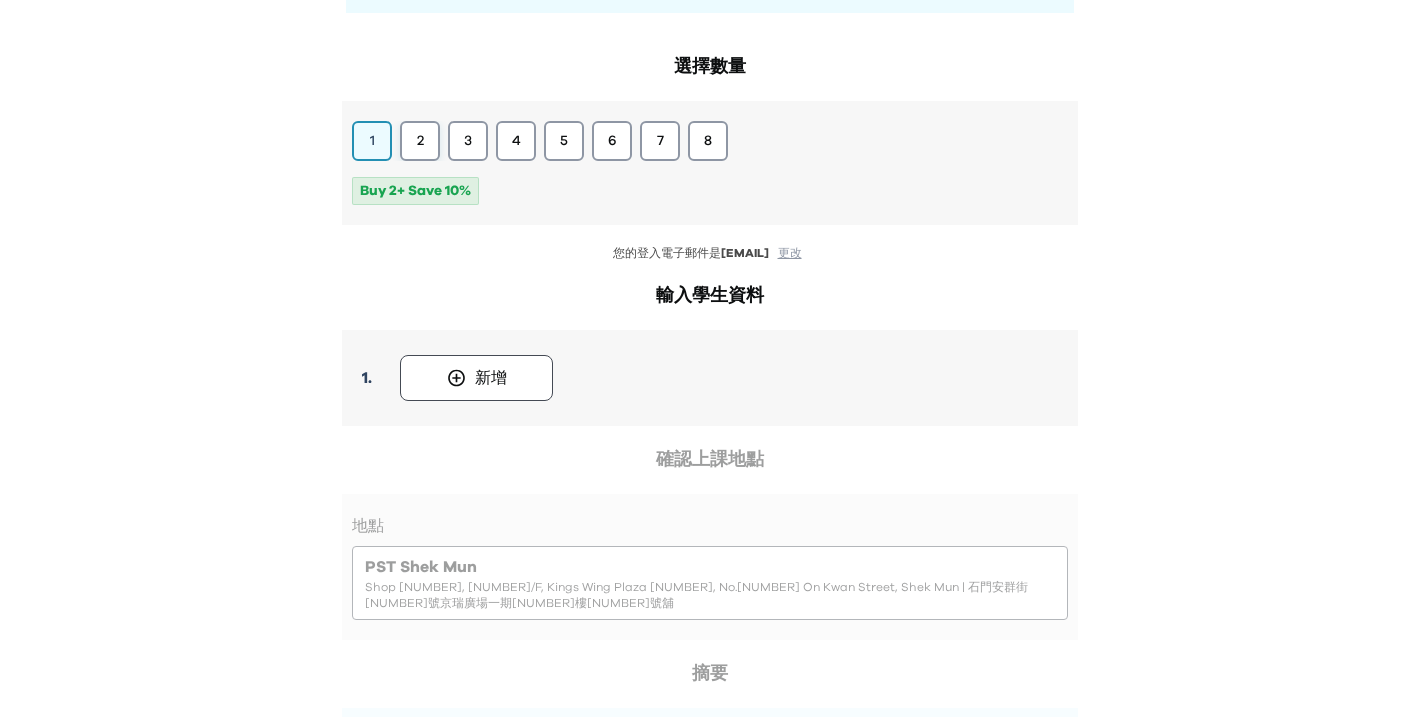 click on "2" at bounding box center [420, 141] 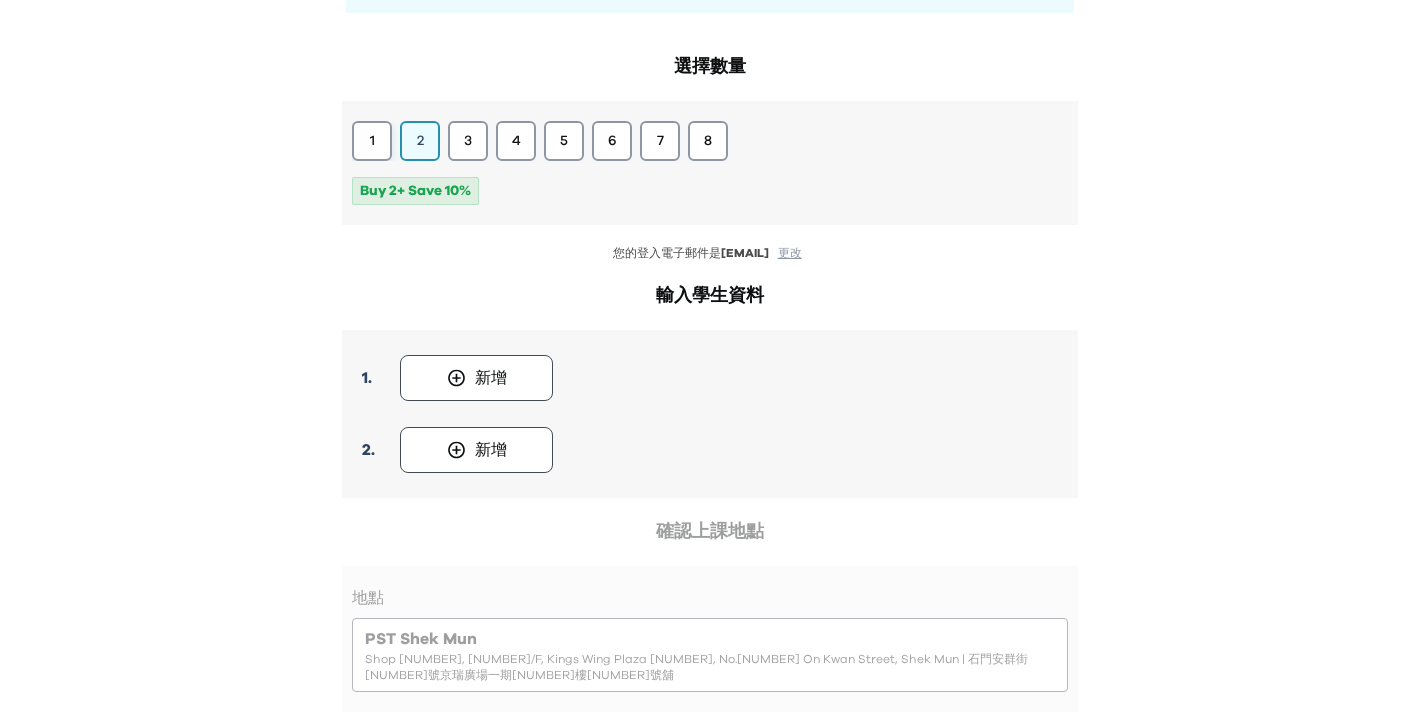 click on "1" at bounding box center (372, 141) 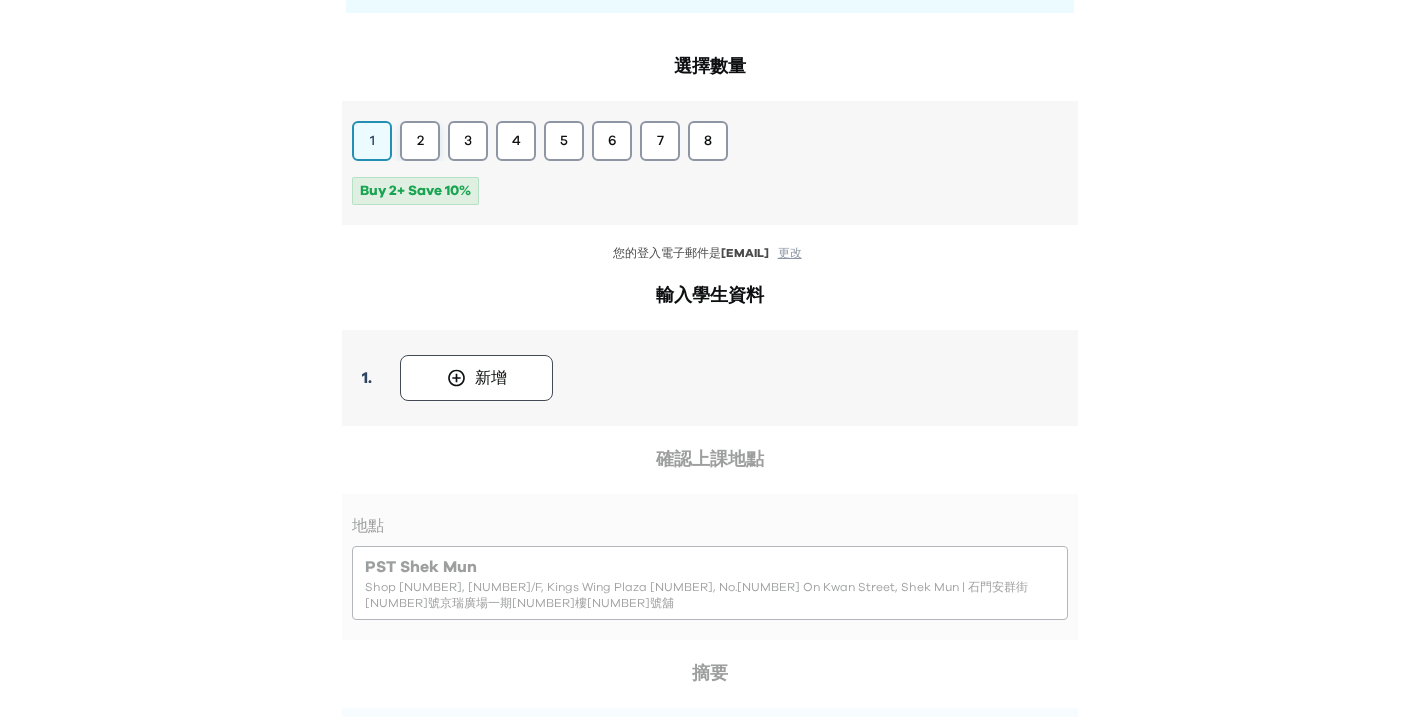 click on "2" at bounding box center (420, 141) 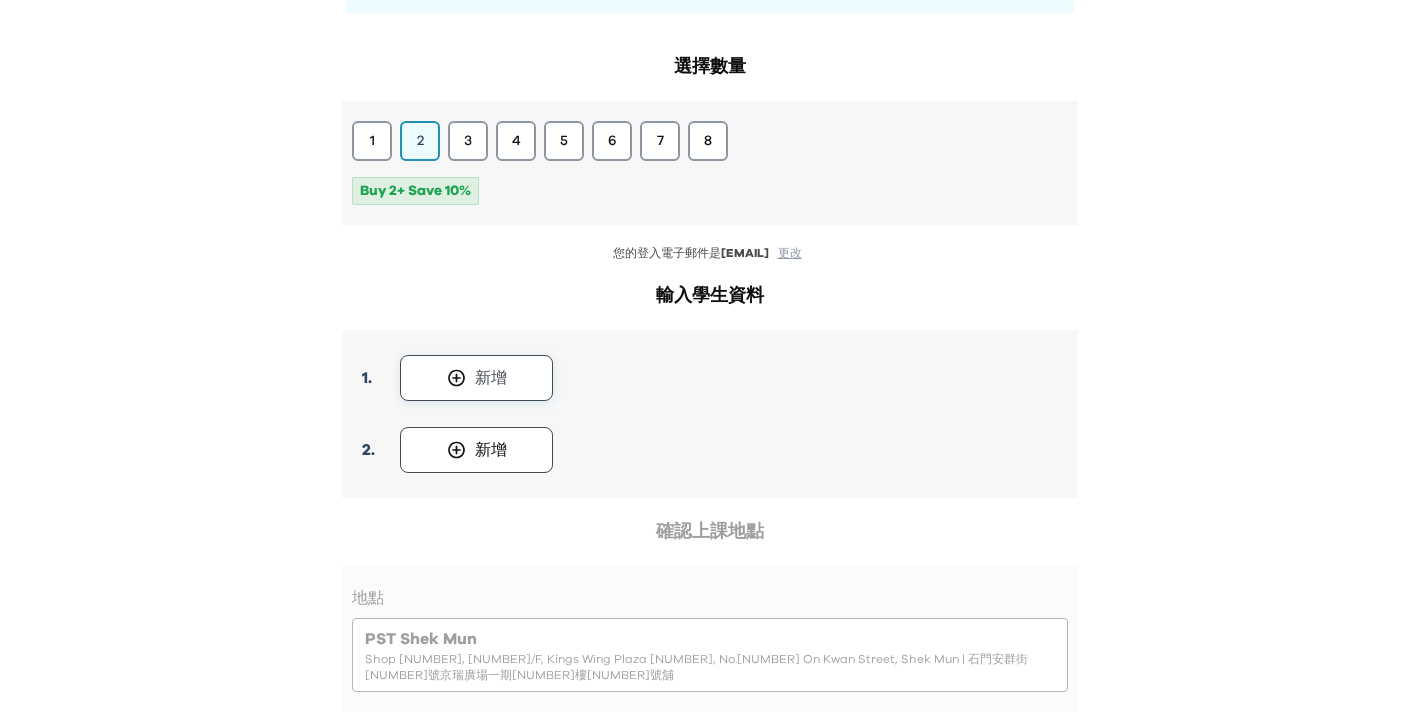 click on "新增" at bounding box center (476, 378) 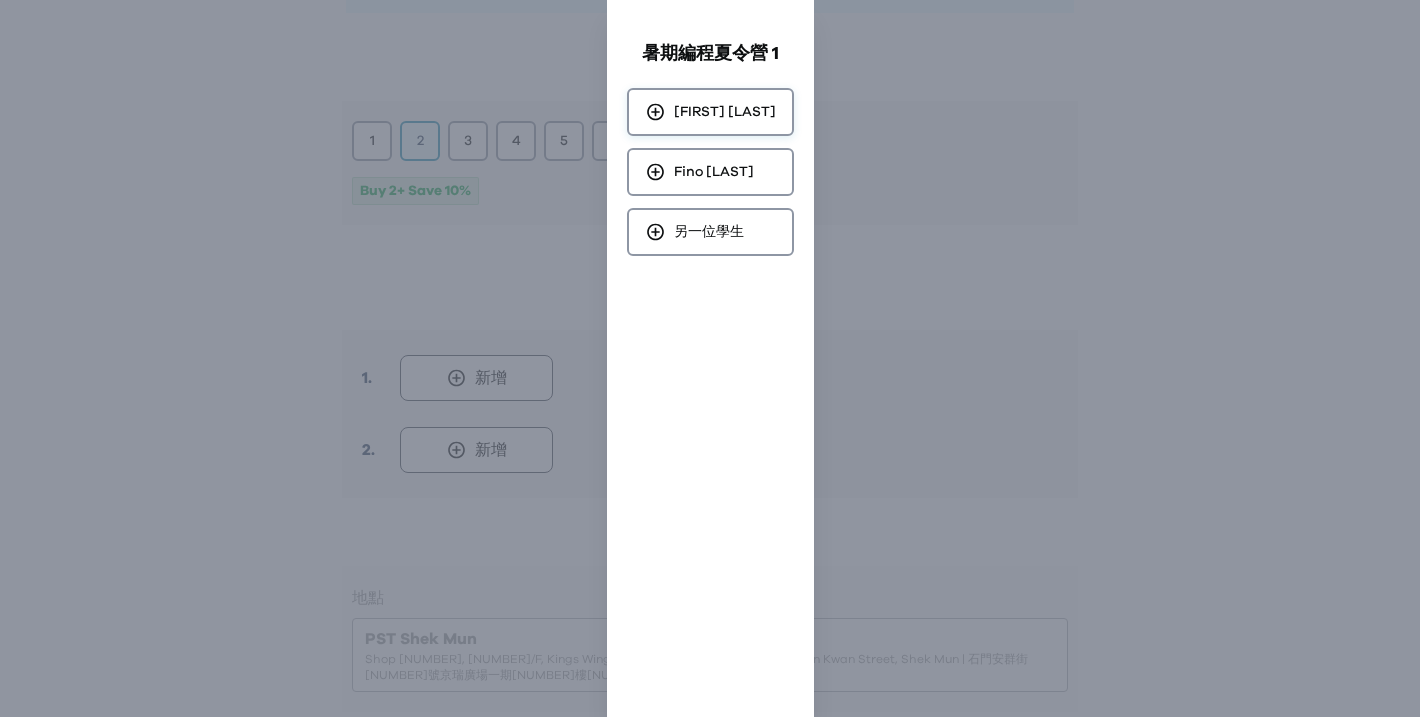 click on "[FIRST] [LAST]" at bounding box center [710, 112] 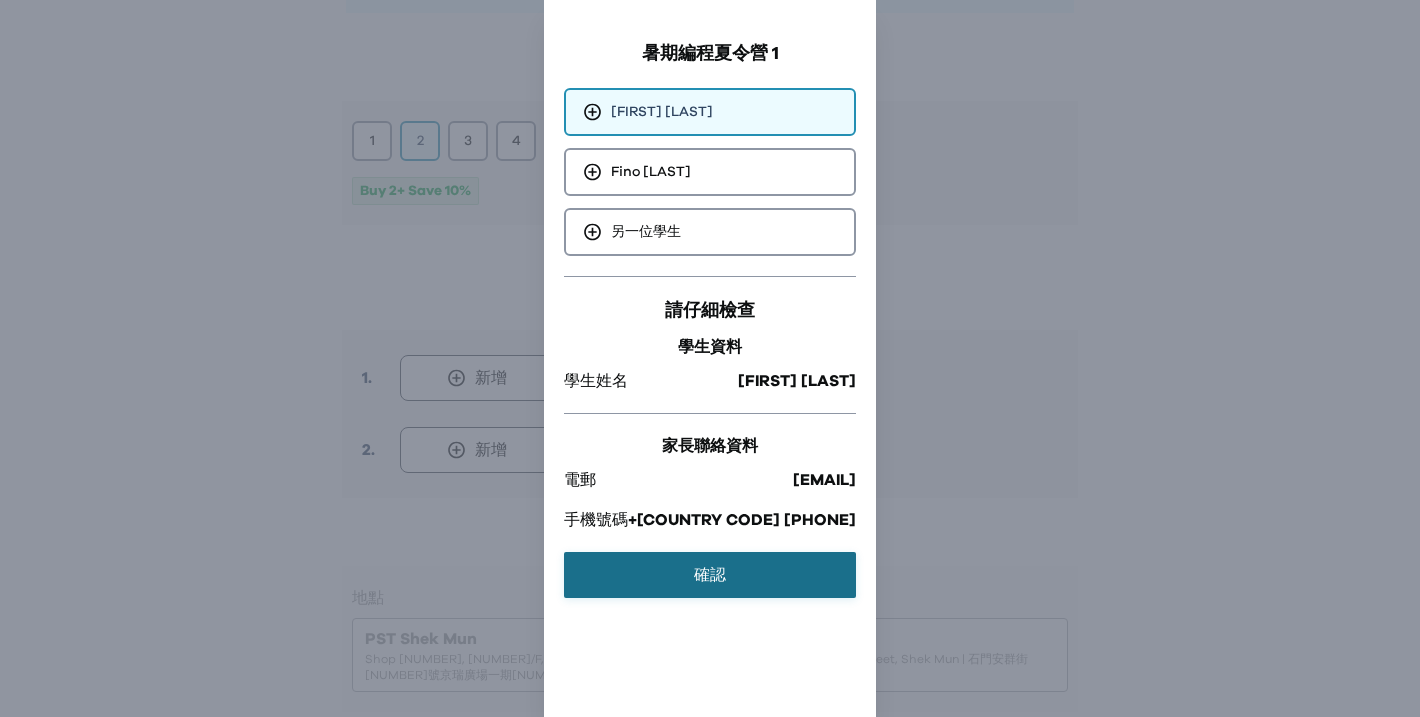 click on "確認" at bounding box center [710, 575] 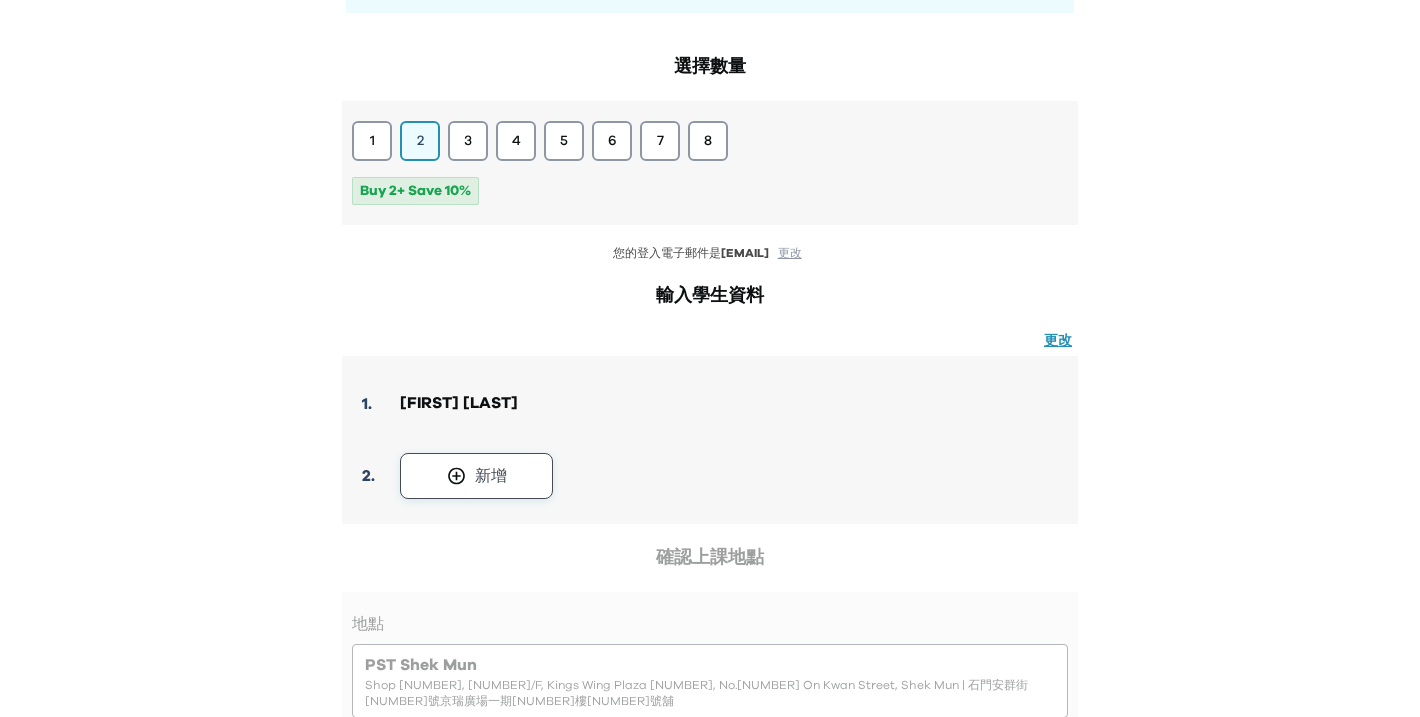 click on "新增" at bounding box center (491, 476) 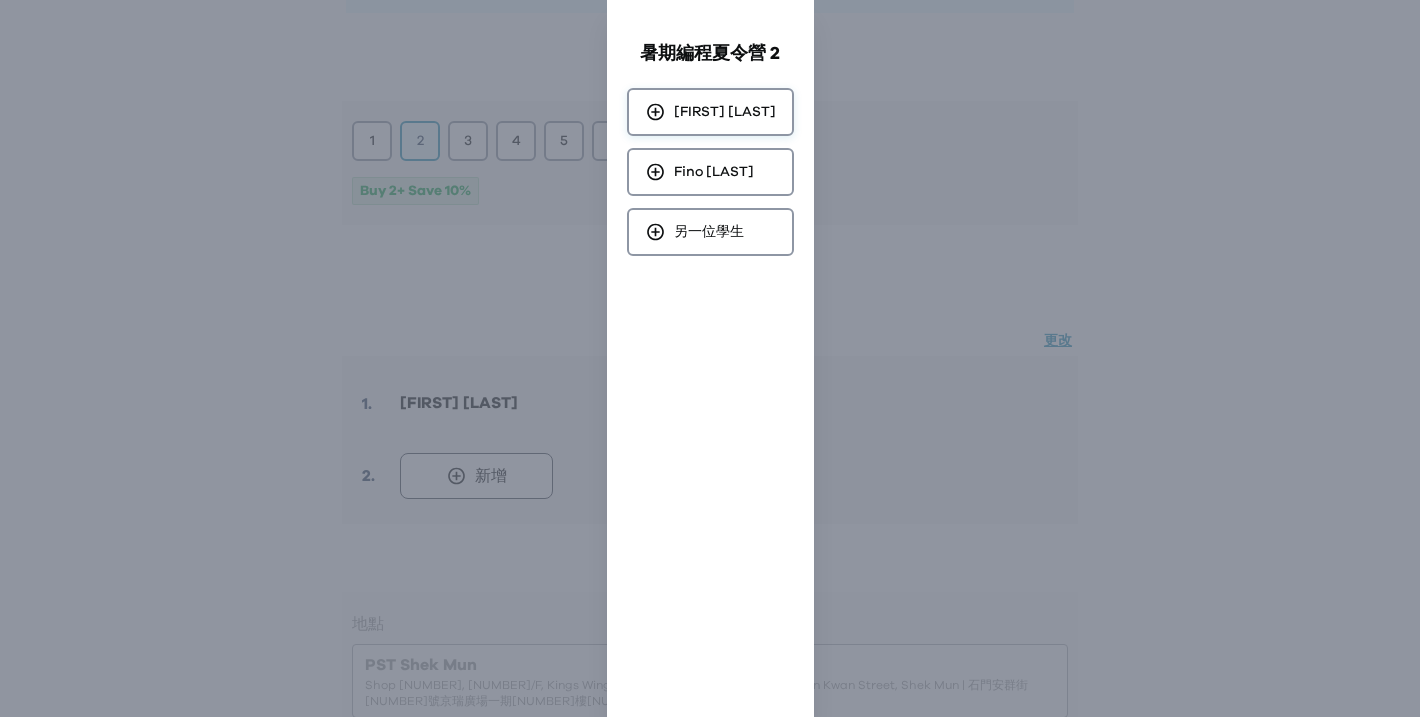 click on "[FIRST] [LAST]" at bounding box center [725, 112] 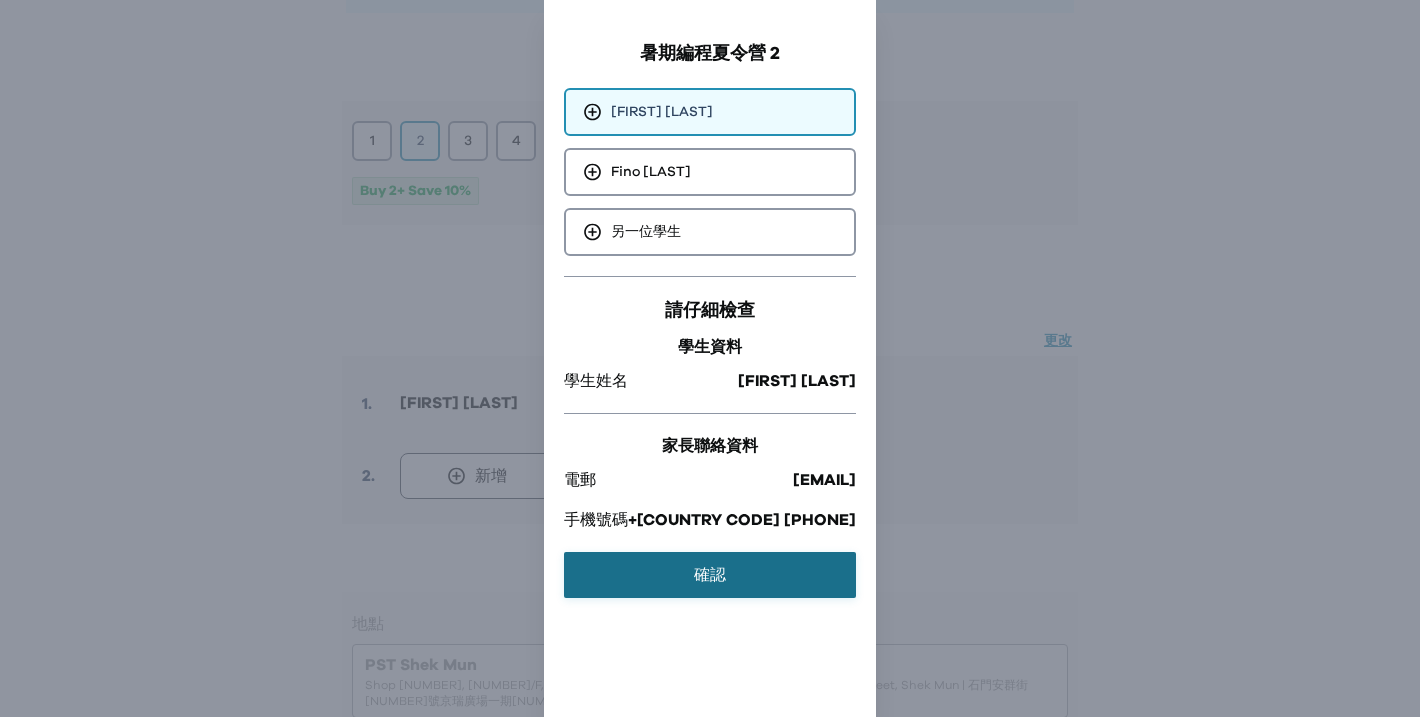 click on "確認" at bounding box center [710, 575] 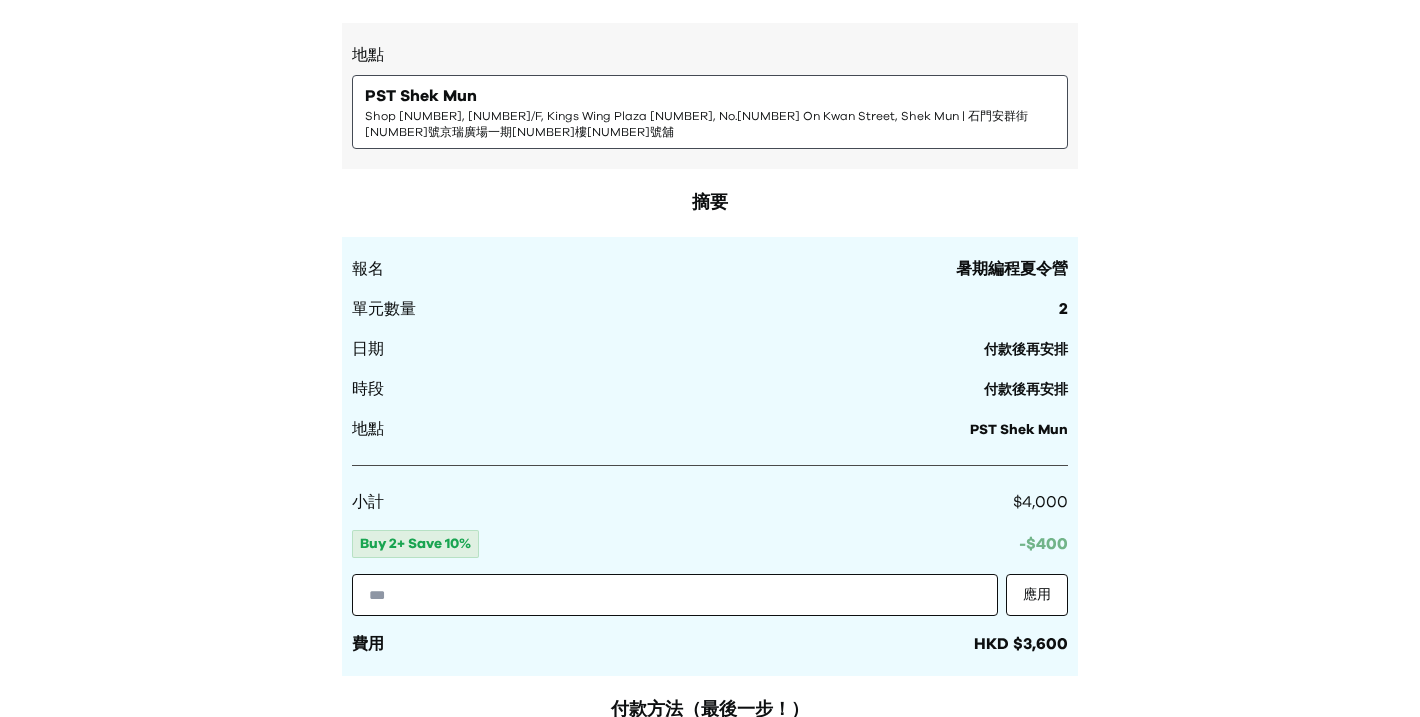 scroll, scrollTop: 906, scrollLeft: 0, axis: vertical 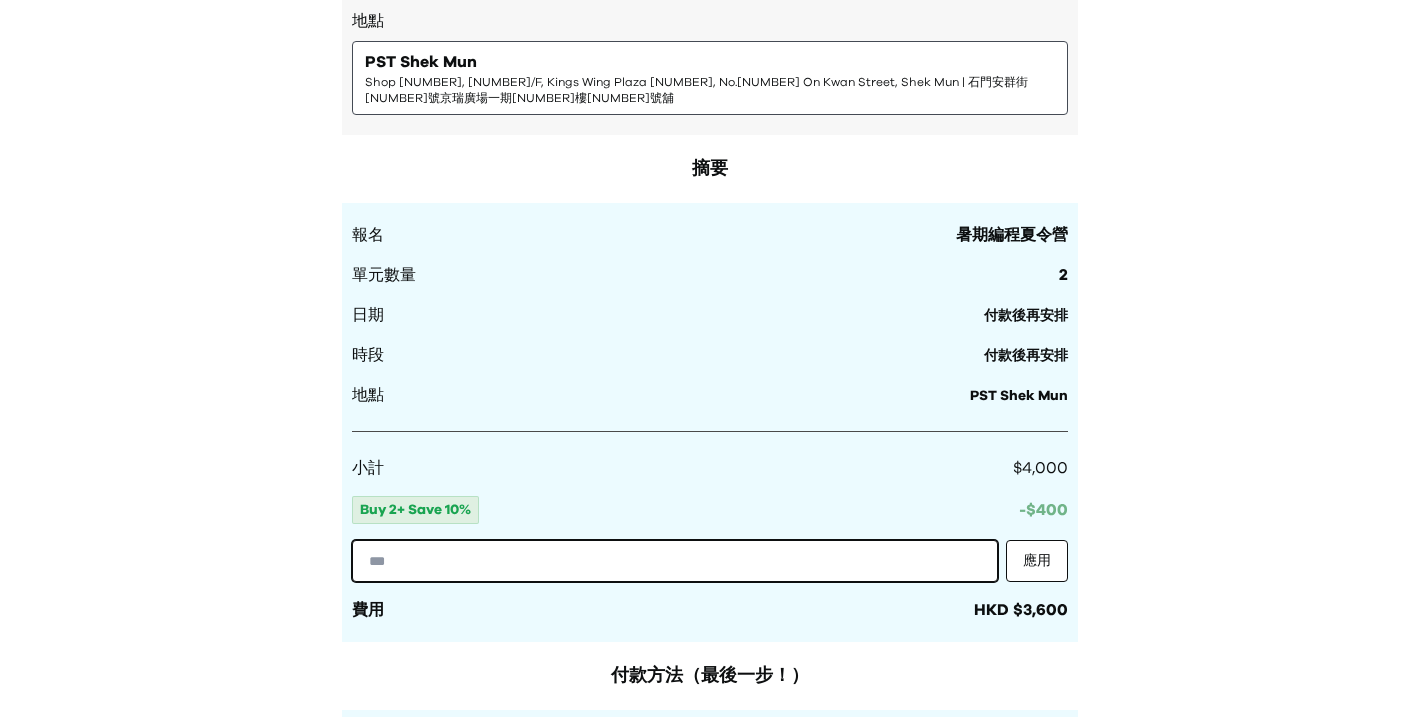 click at bounding box center (675, 561) 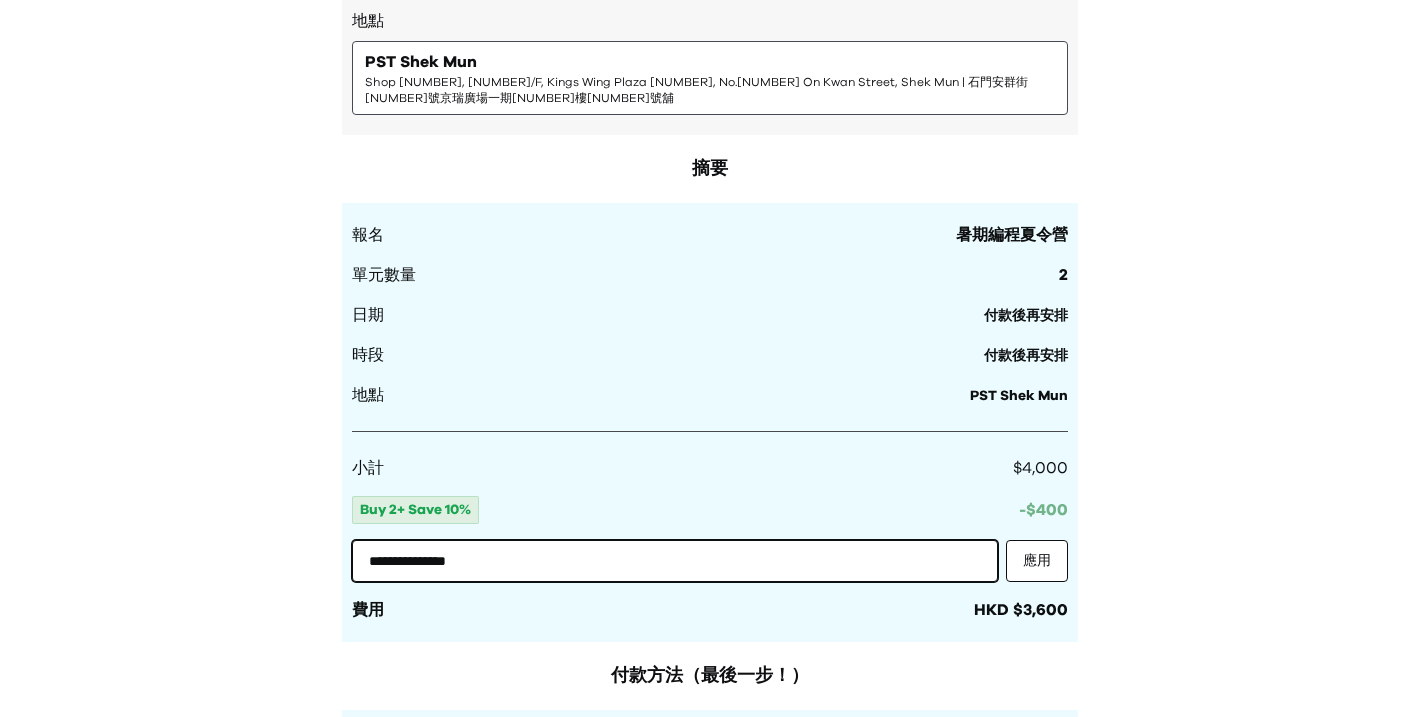 type on "**********" 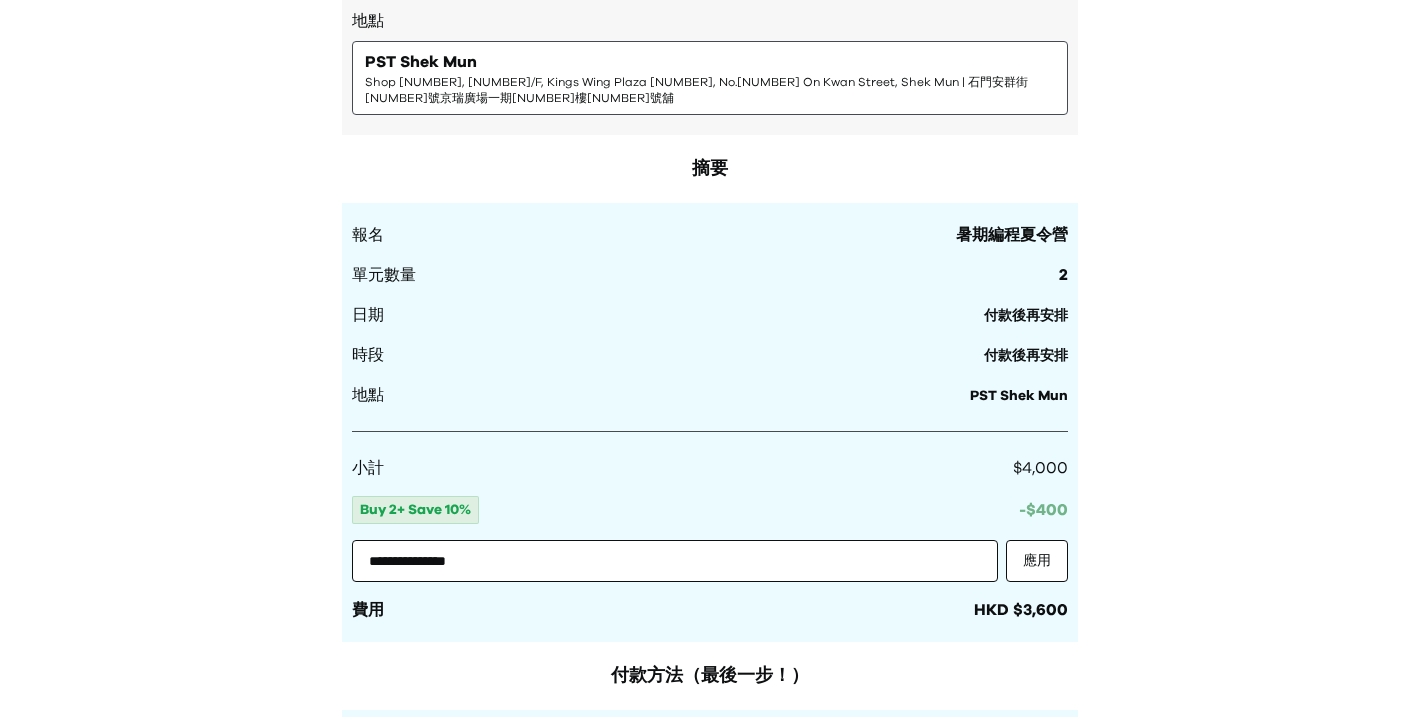 click on "**********" at bounding box center [710, 539] 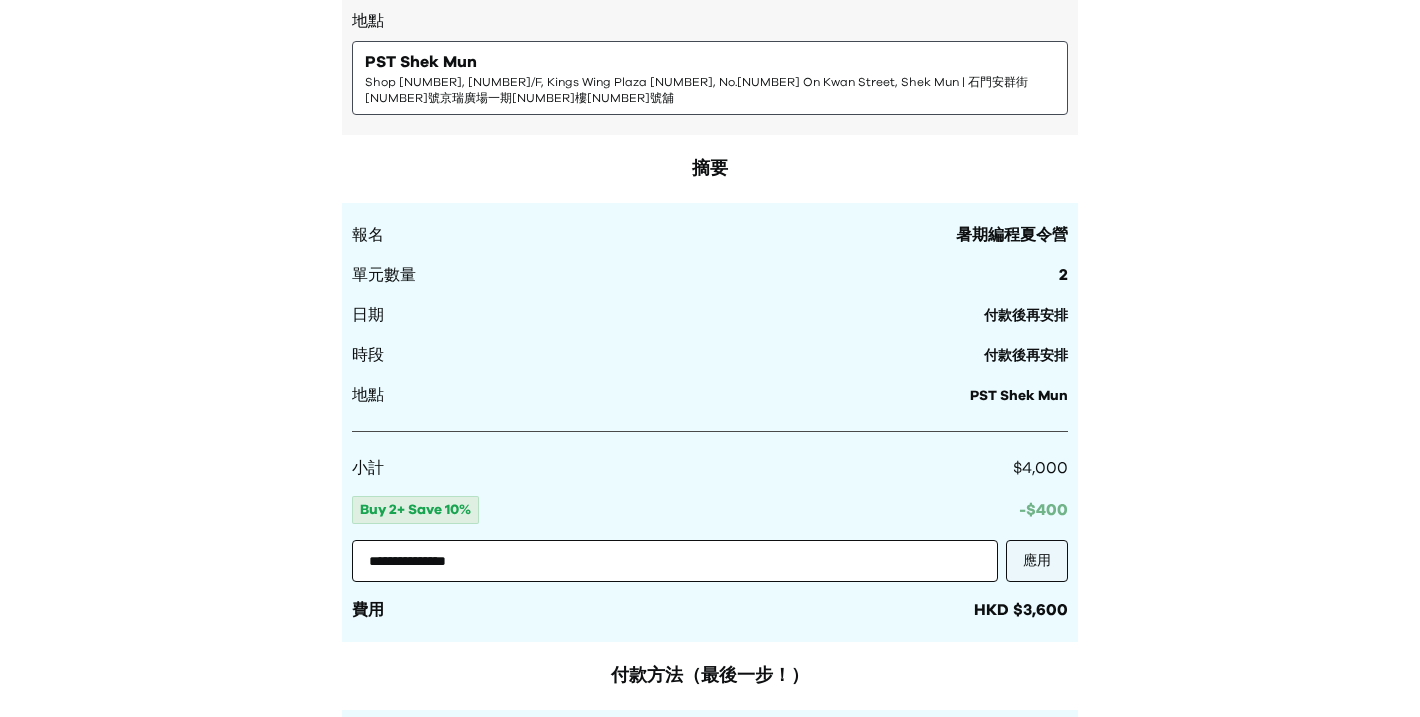 click on "應用" at bounding box center (1037, 561) 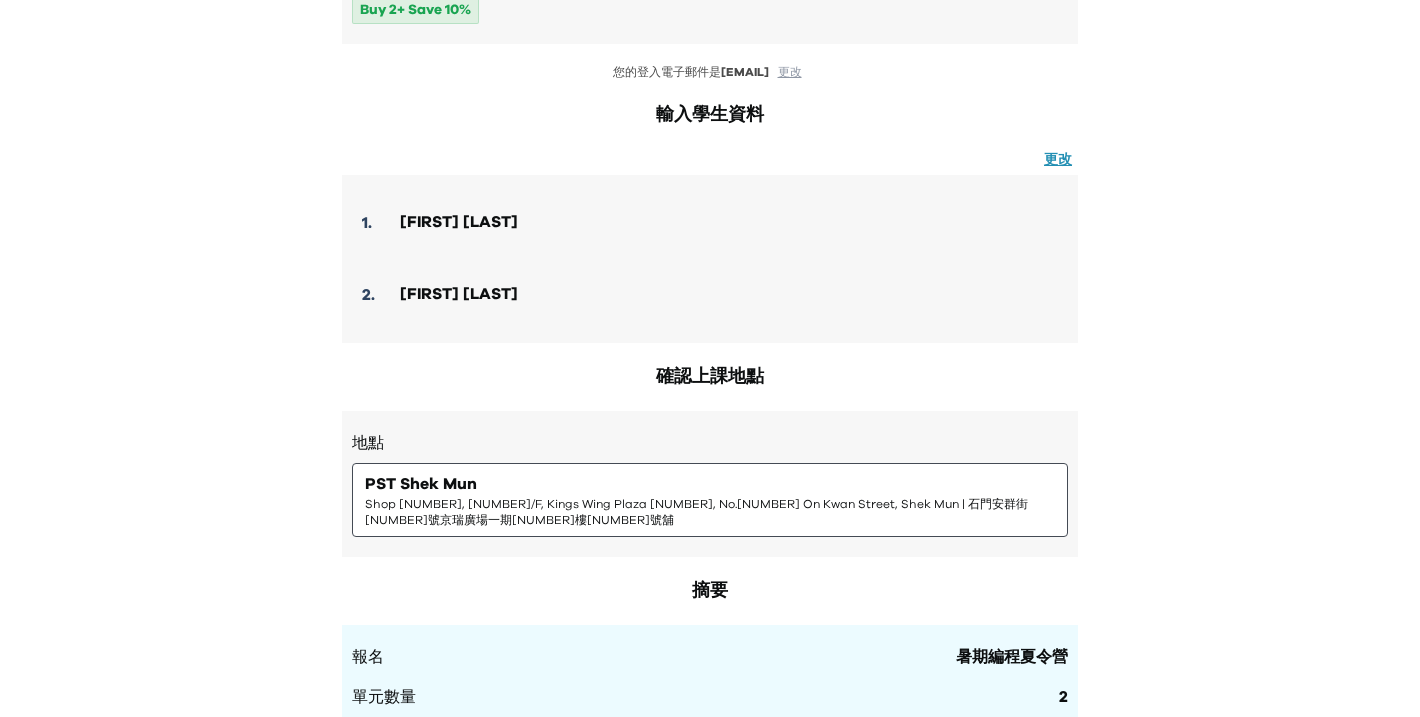 scroll, scrollTop: 500, scrollLeft: 0, axis: vertical 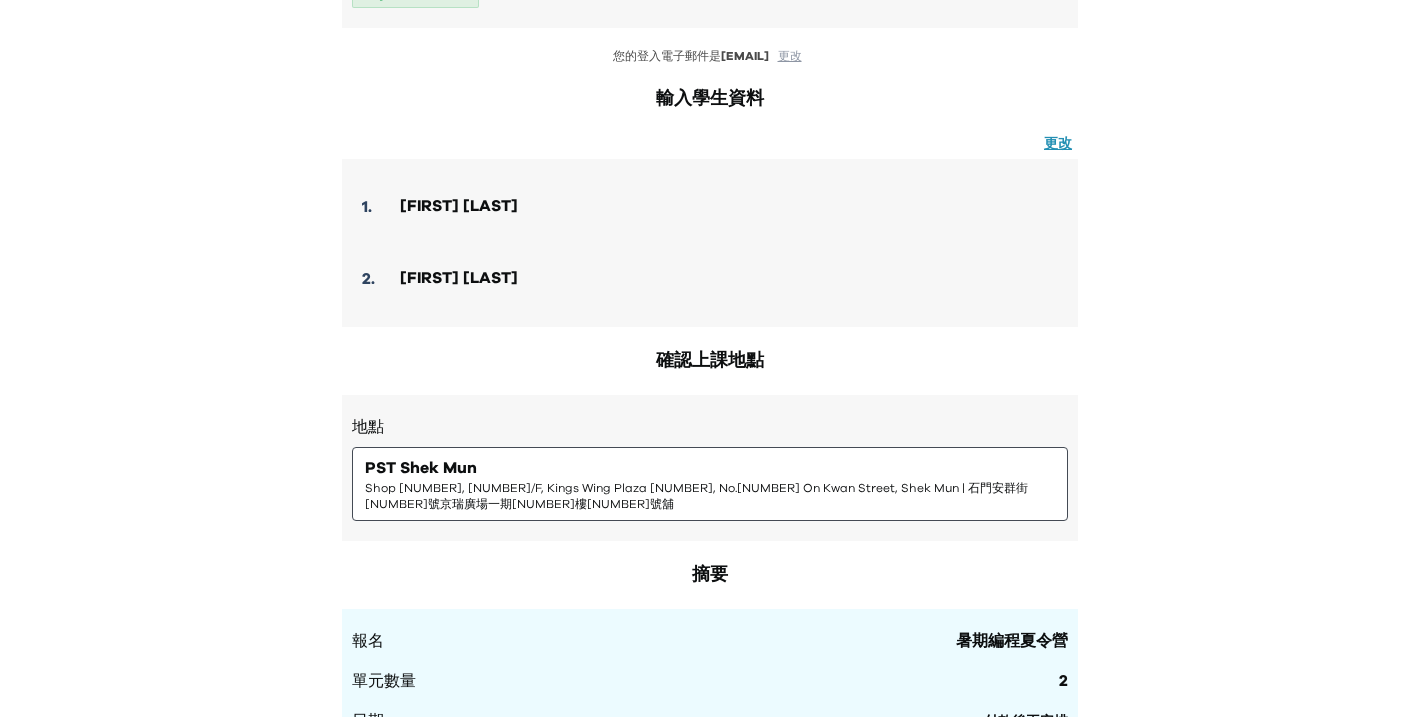 click on "地點 PST Shek Mun Shop 227, 2/F, Kings Wing Plaza 1, No.3 On Kwan Street, Shek Mun | 石門安群街3號京瑞廣場一期2樓227號舖" at bounding box center [710, 468] 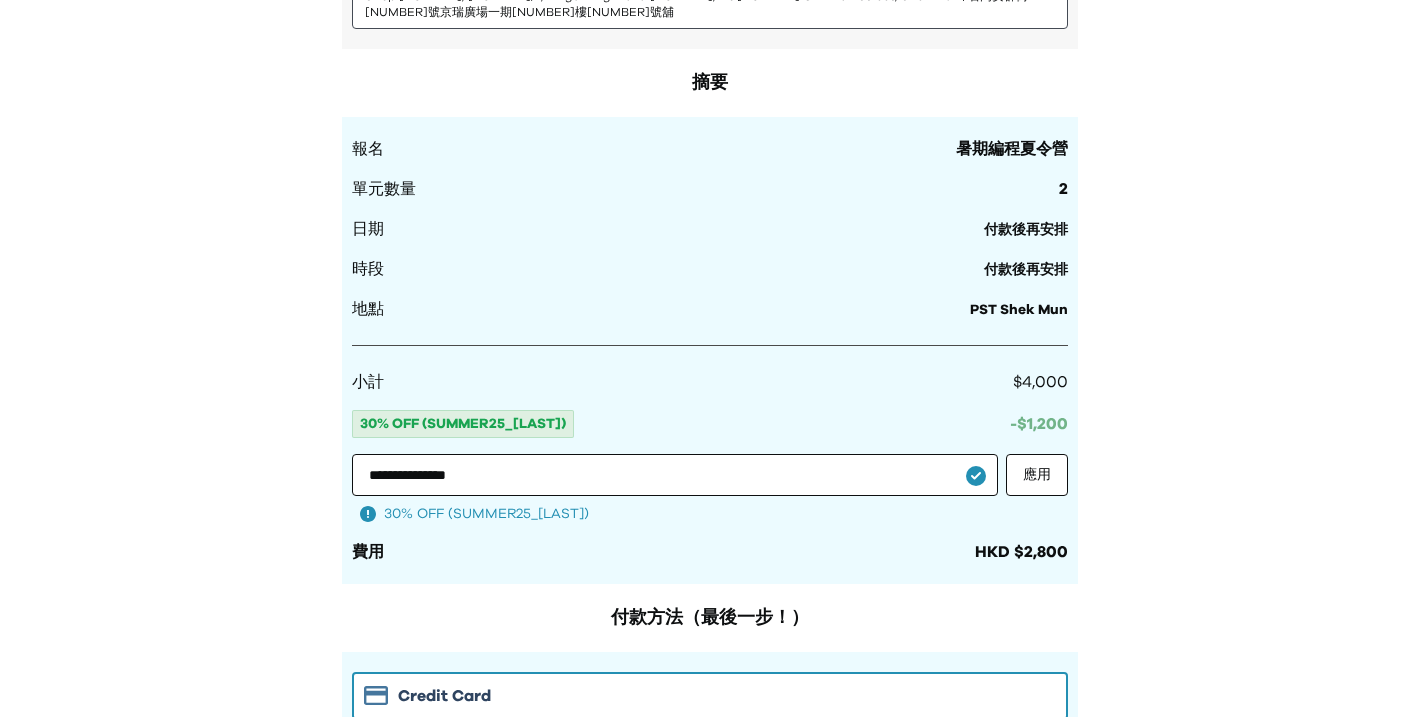 scroll, scrollTop: 822, scrollLeft: 0, axis: vertical 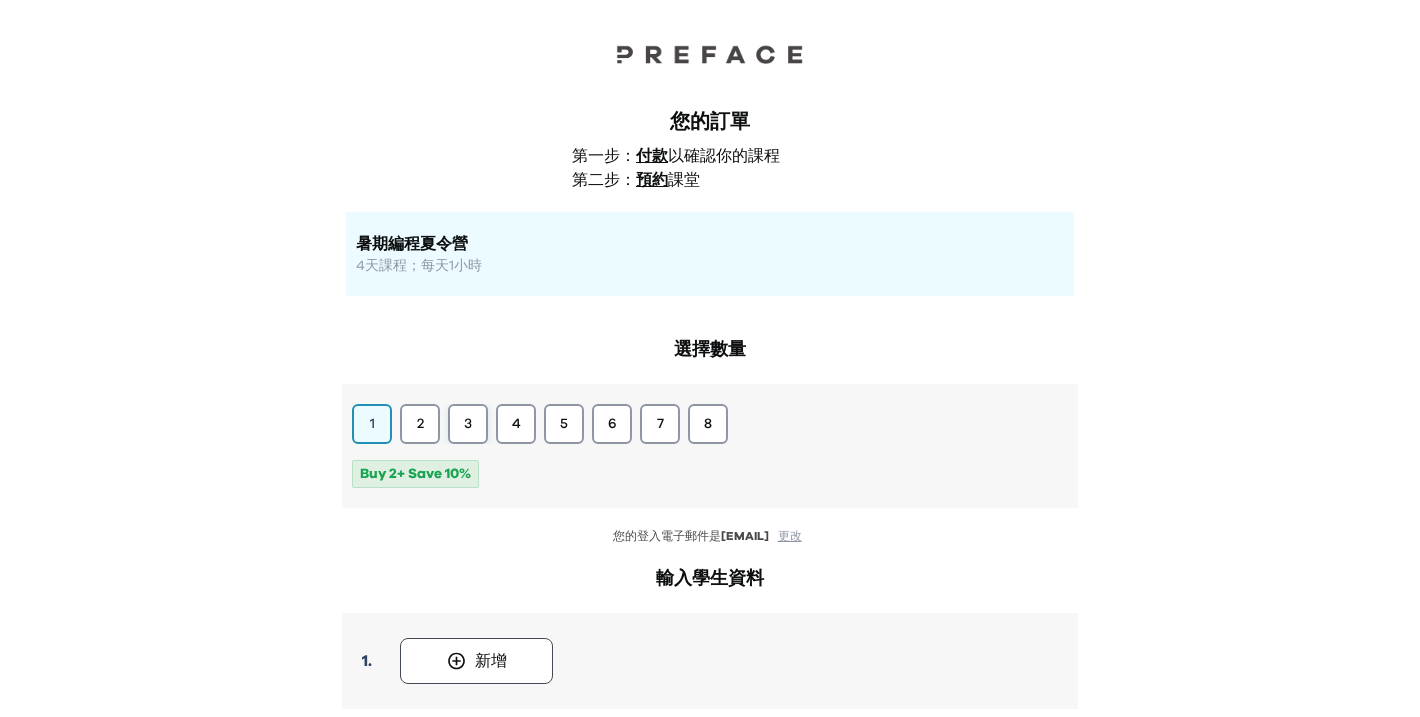 click on "3" at bounding box center (468, 424) 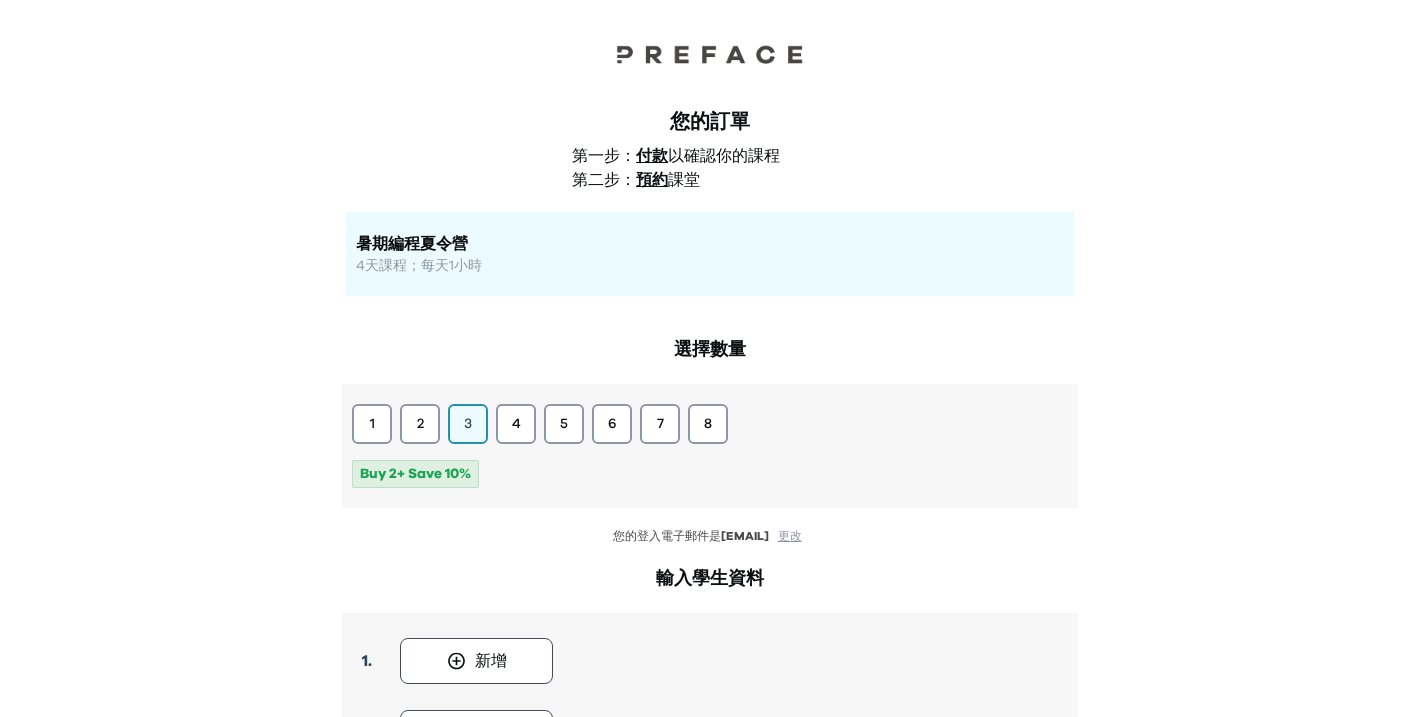 click on "1 2 3 4 5 6 7 8" at bounding box center (710, 424) 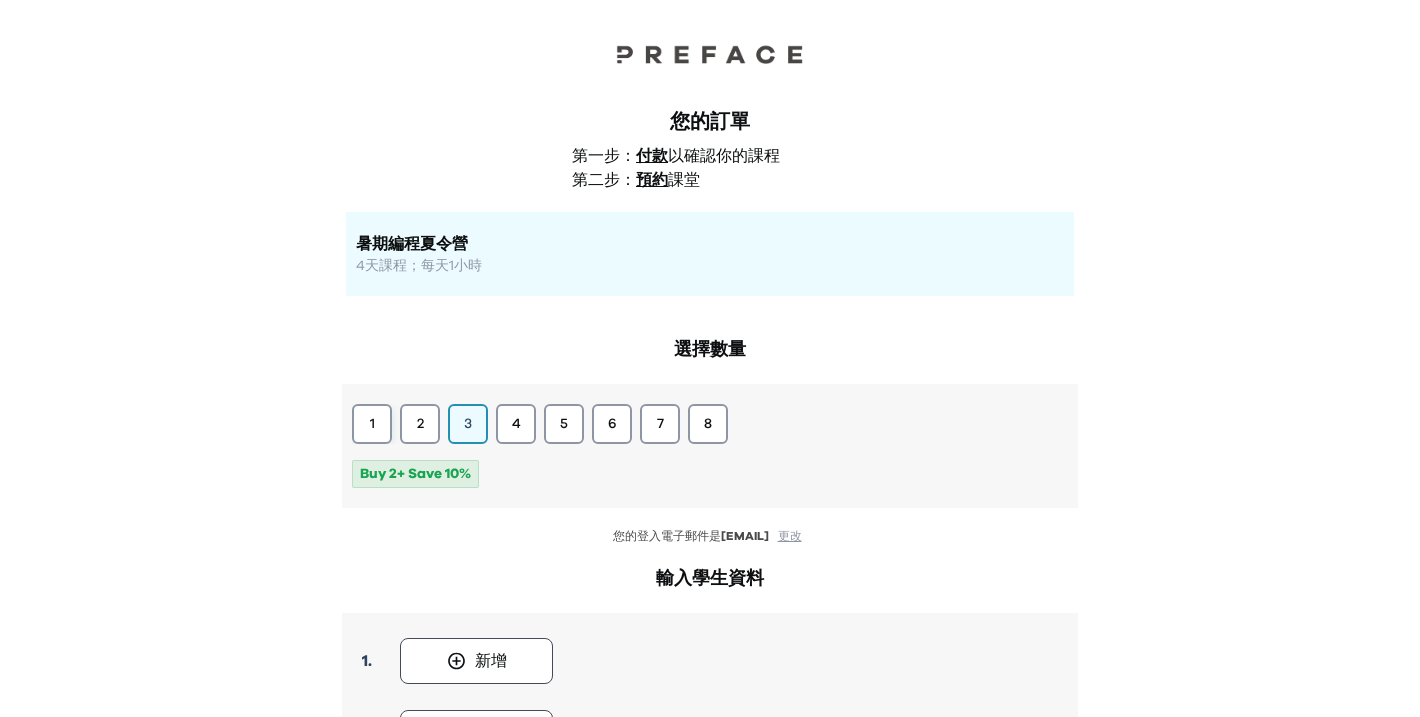 click on "1" at bounding box center [372, 424] 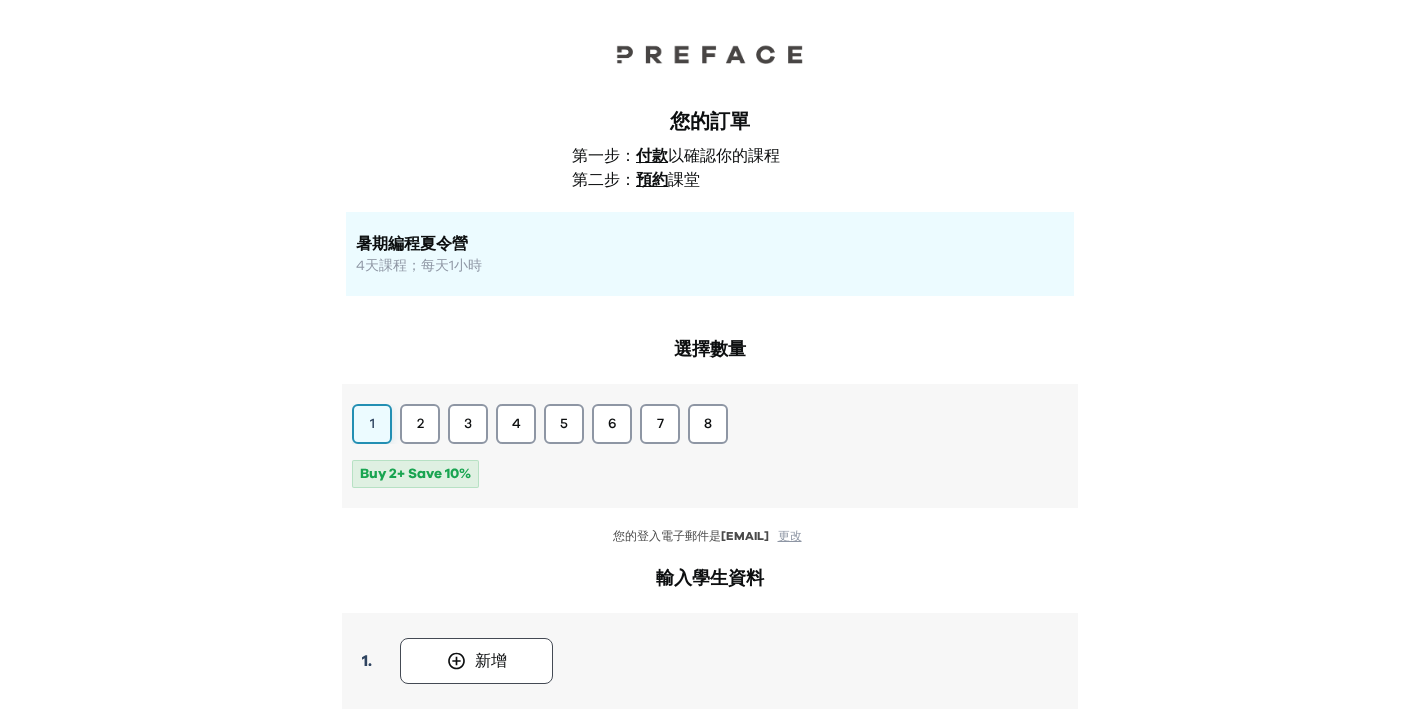 scroll, scrollTop: 327, scrollLeft: 0, axis: vertical 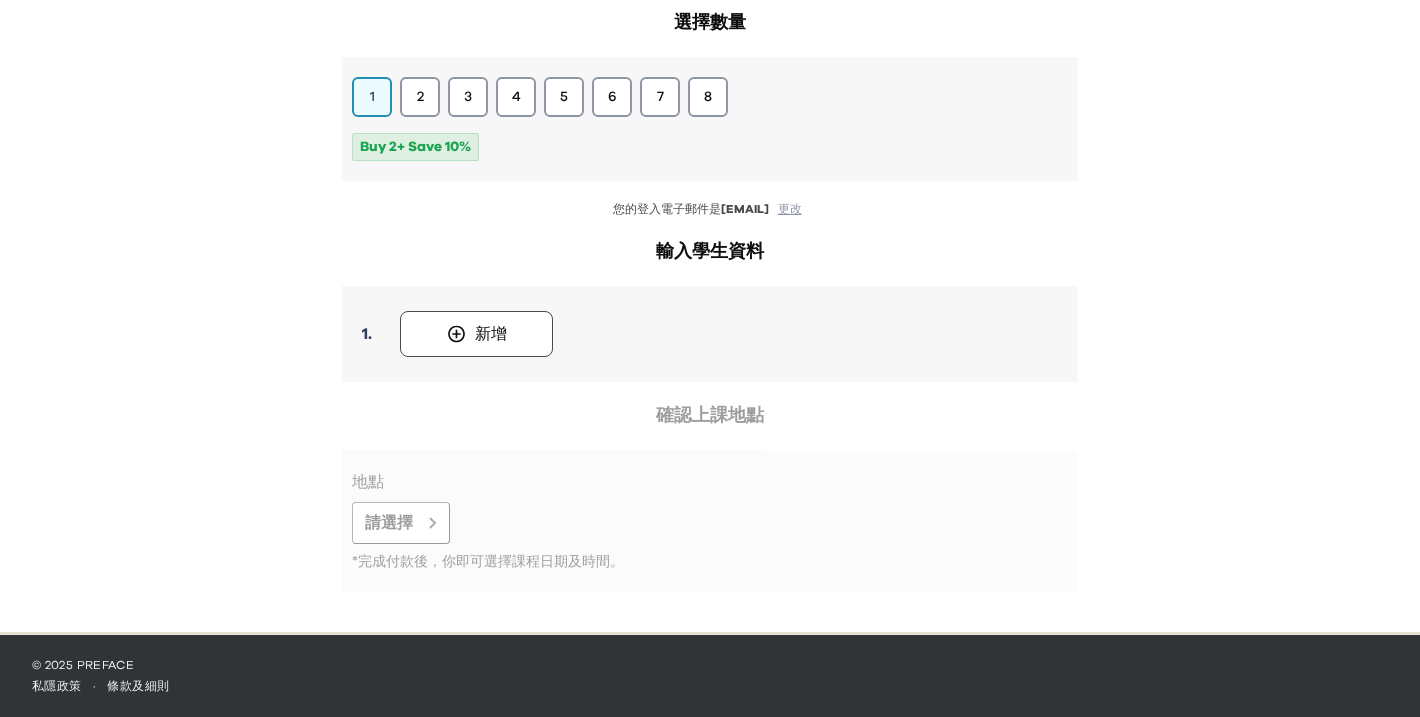 click on "1 . 新增" at bounding box center [710, 334] 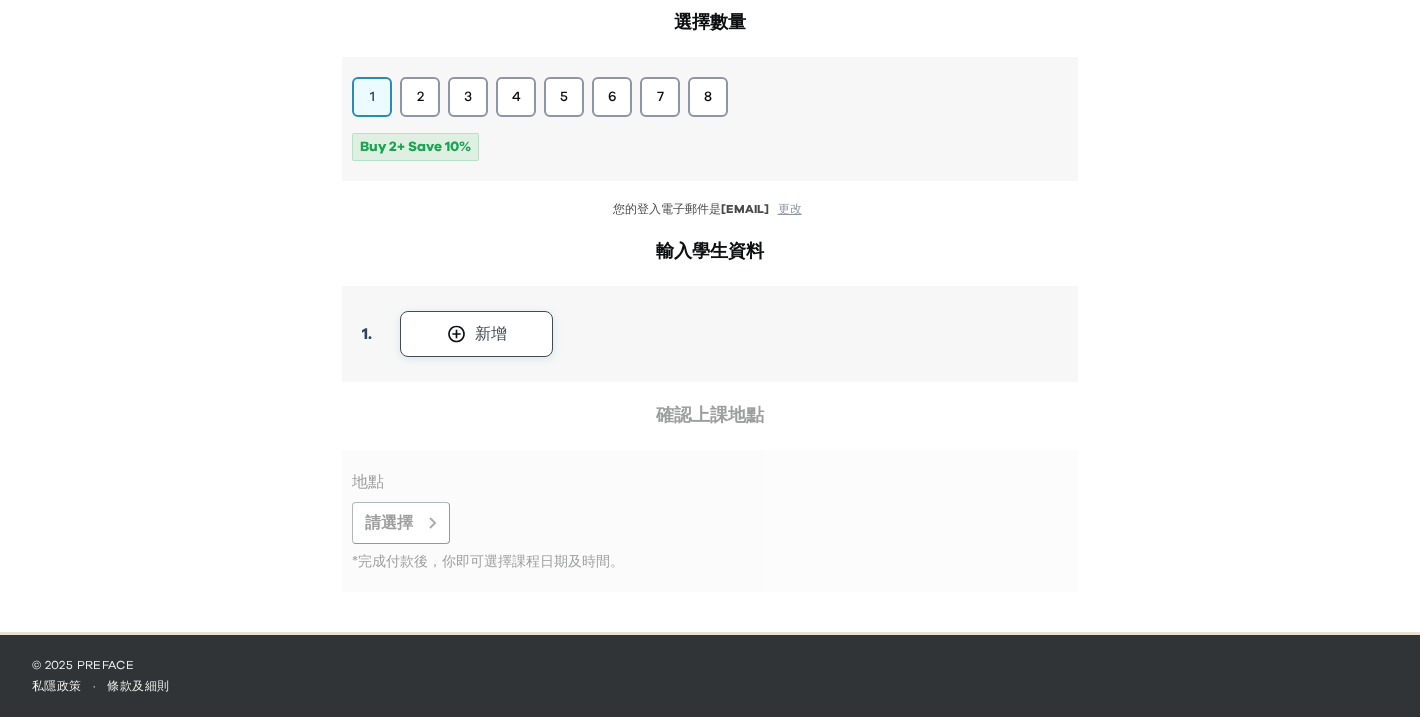 click on "新增" at bounding box center [476, 334] 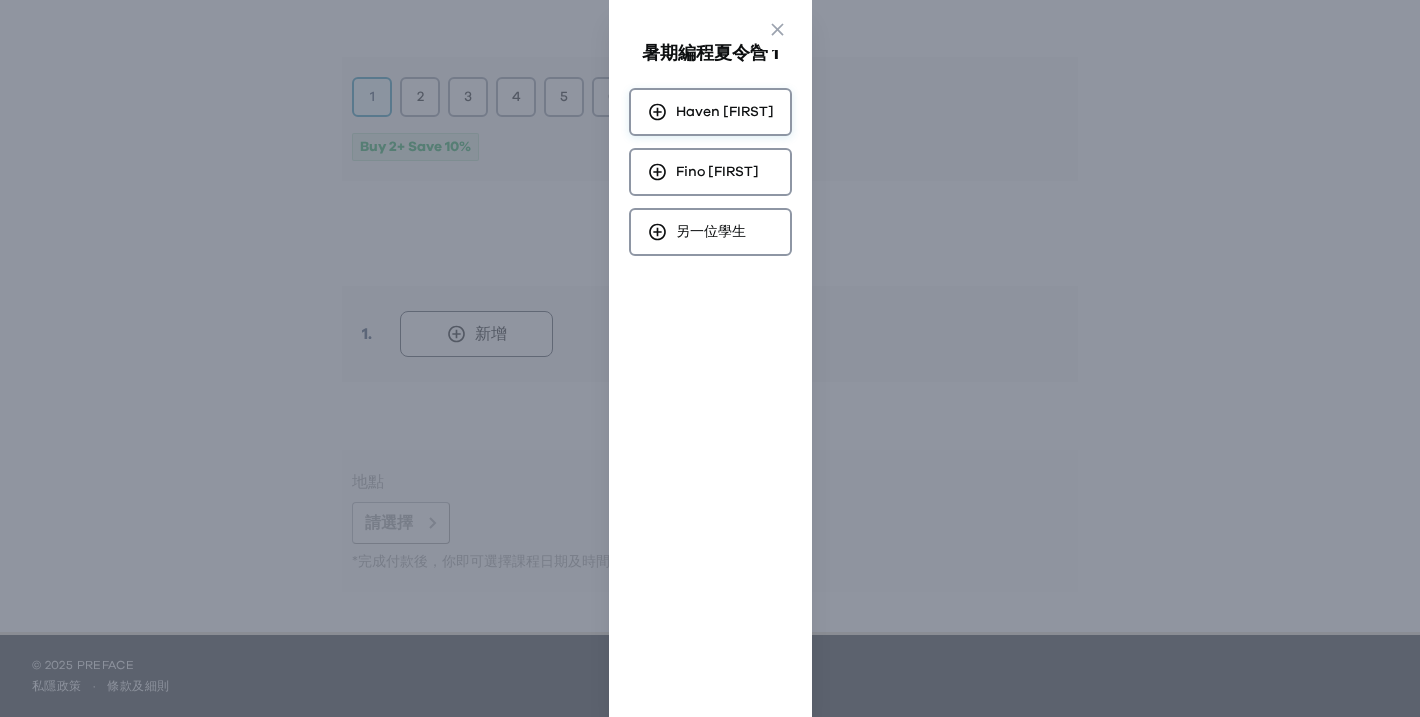 click on "[FIRST]   [LAST]" at bounding box center (710, 112) 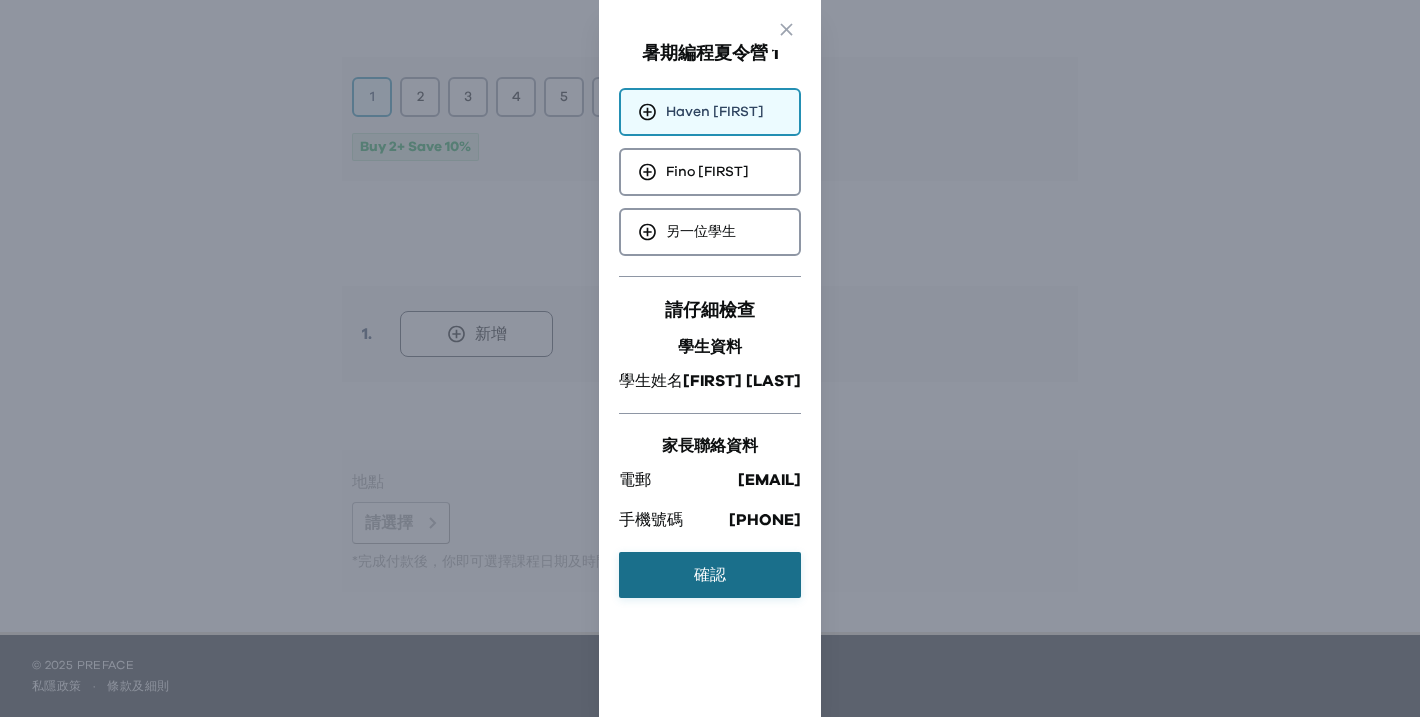 click on "確認" at bounding box center (710, 575) 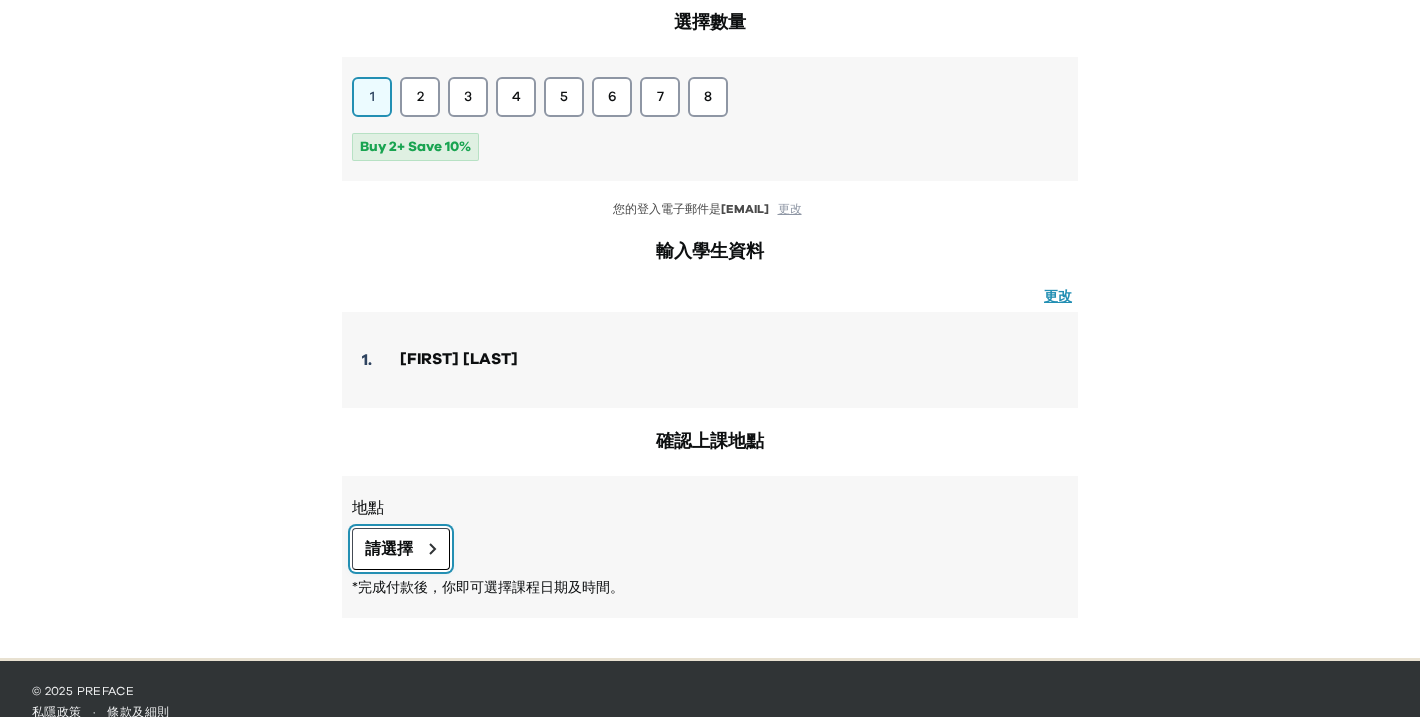 click on "請選擇" at bounding box center [401, 549] 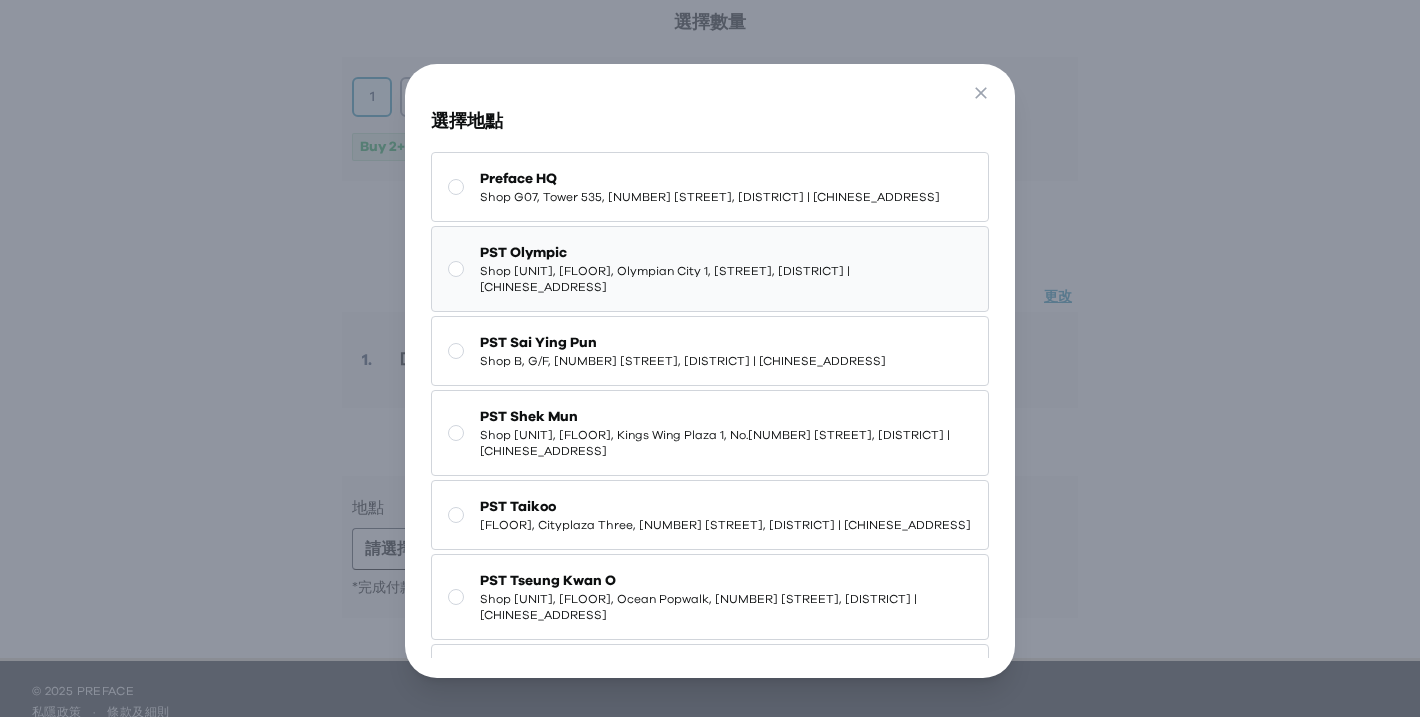 click on "Shop [NUMBER]-[NUMBER], [FLOOR], [BUILDING_NAME], [NUMBER] [STREET], [DISTRICT] | [CHINESE_ADDRESS]" at bounding box center (726, 279) 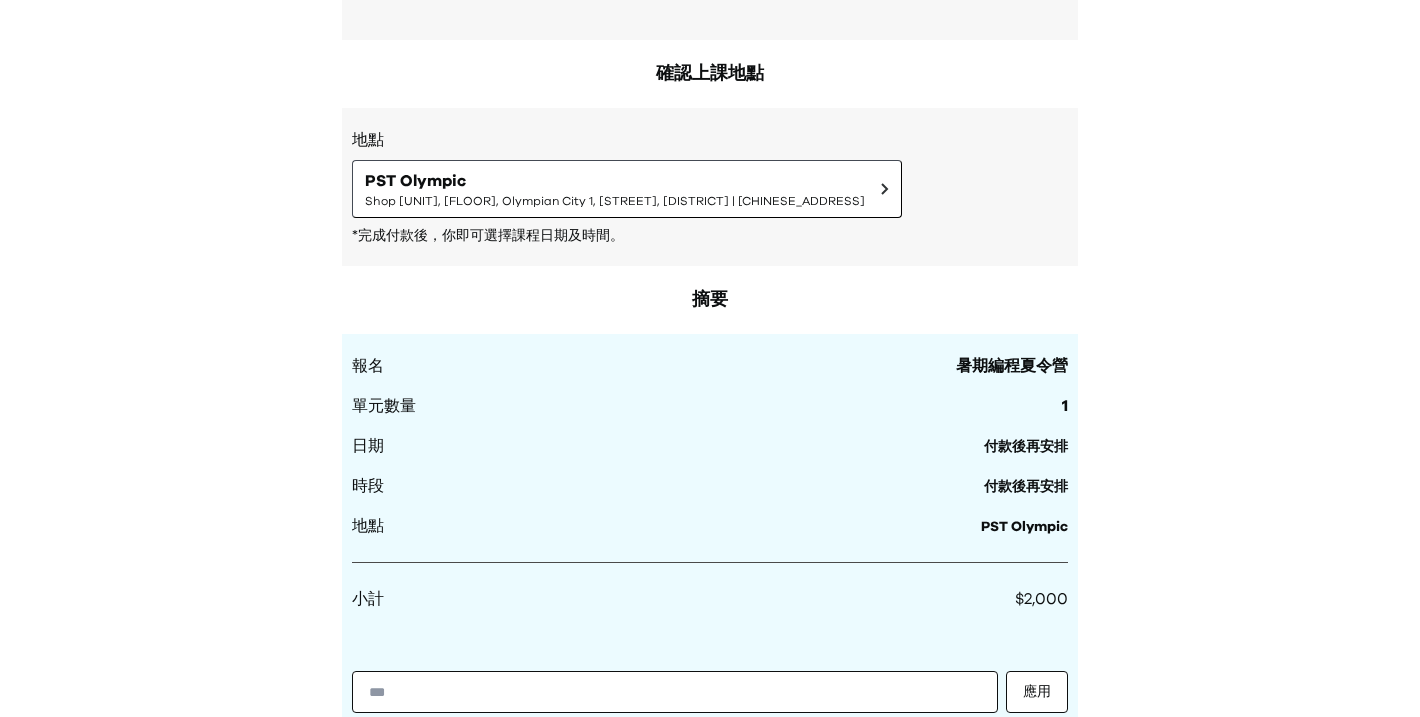 scroll, scrollTop: 696, scrollLeft: 0, axis: vertical 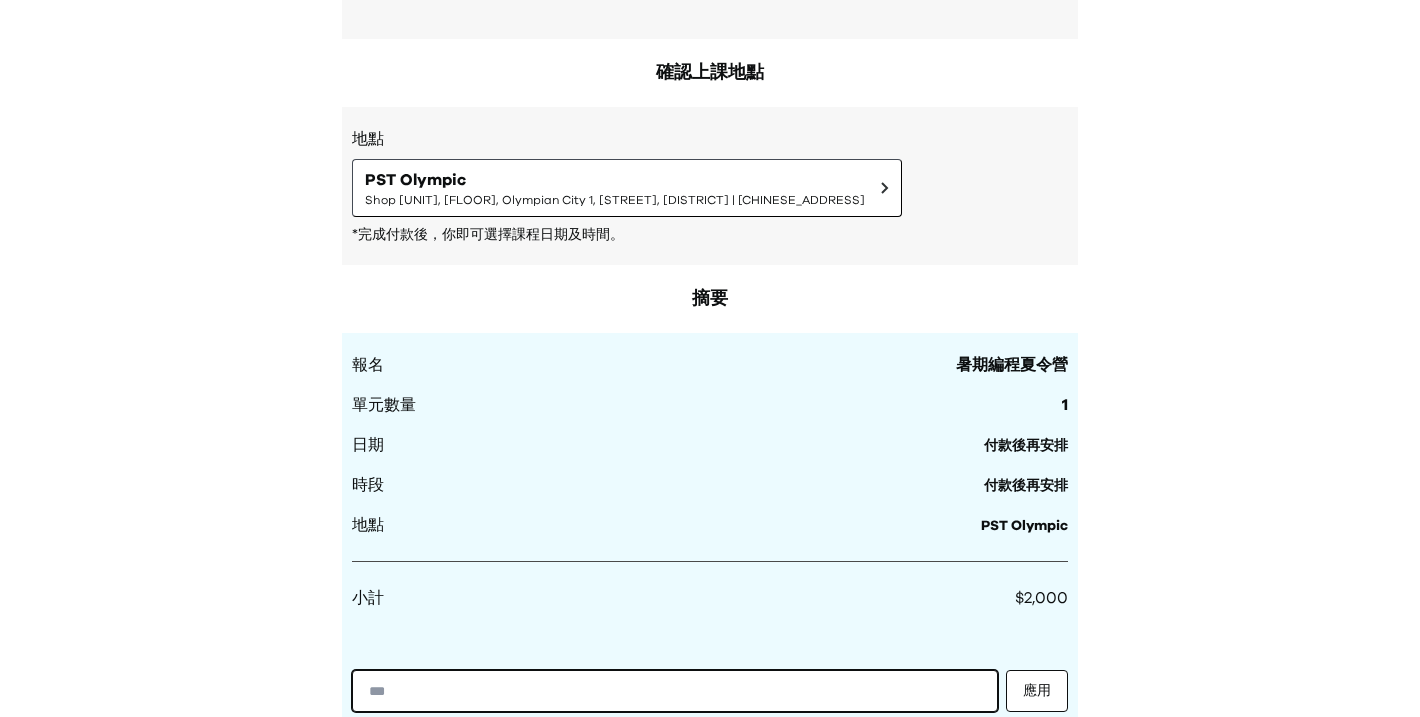 click at bounding box center [675, 691] 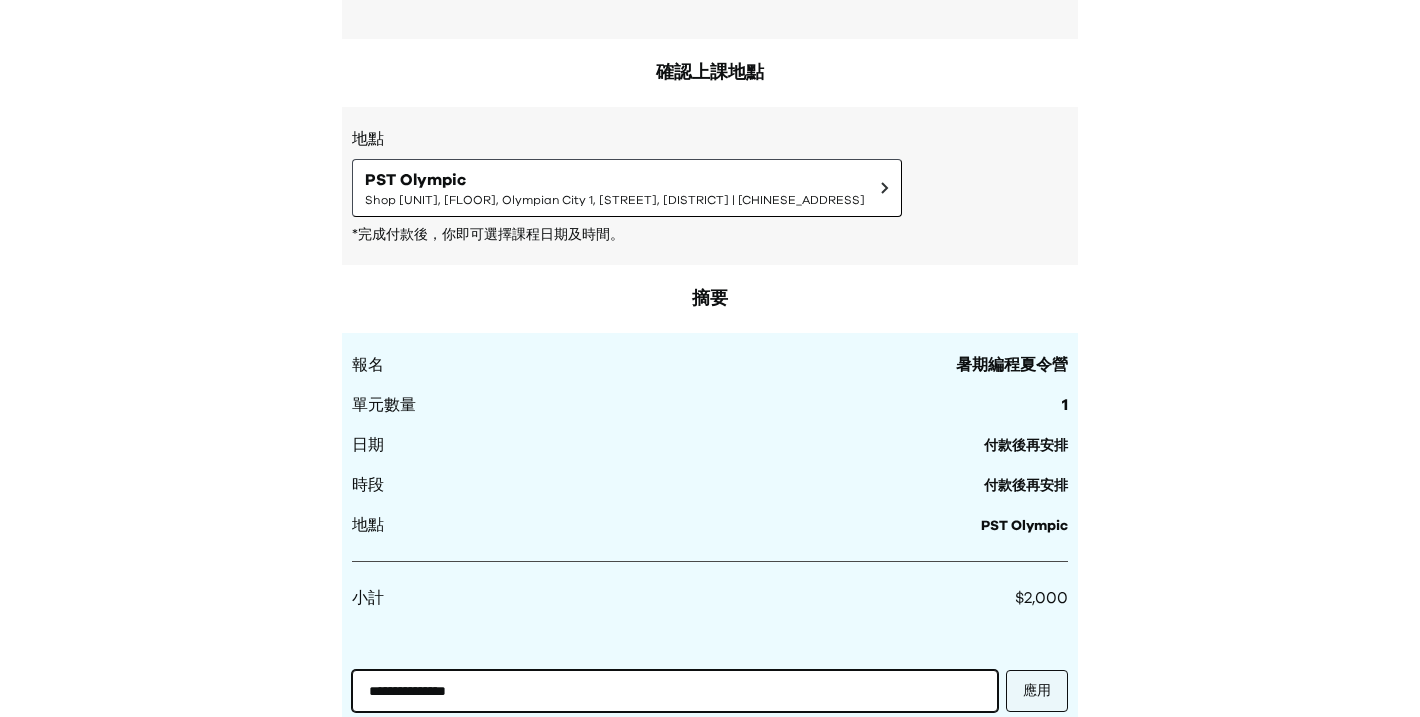 type on "**********" 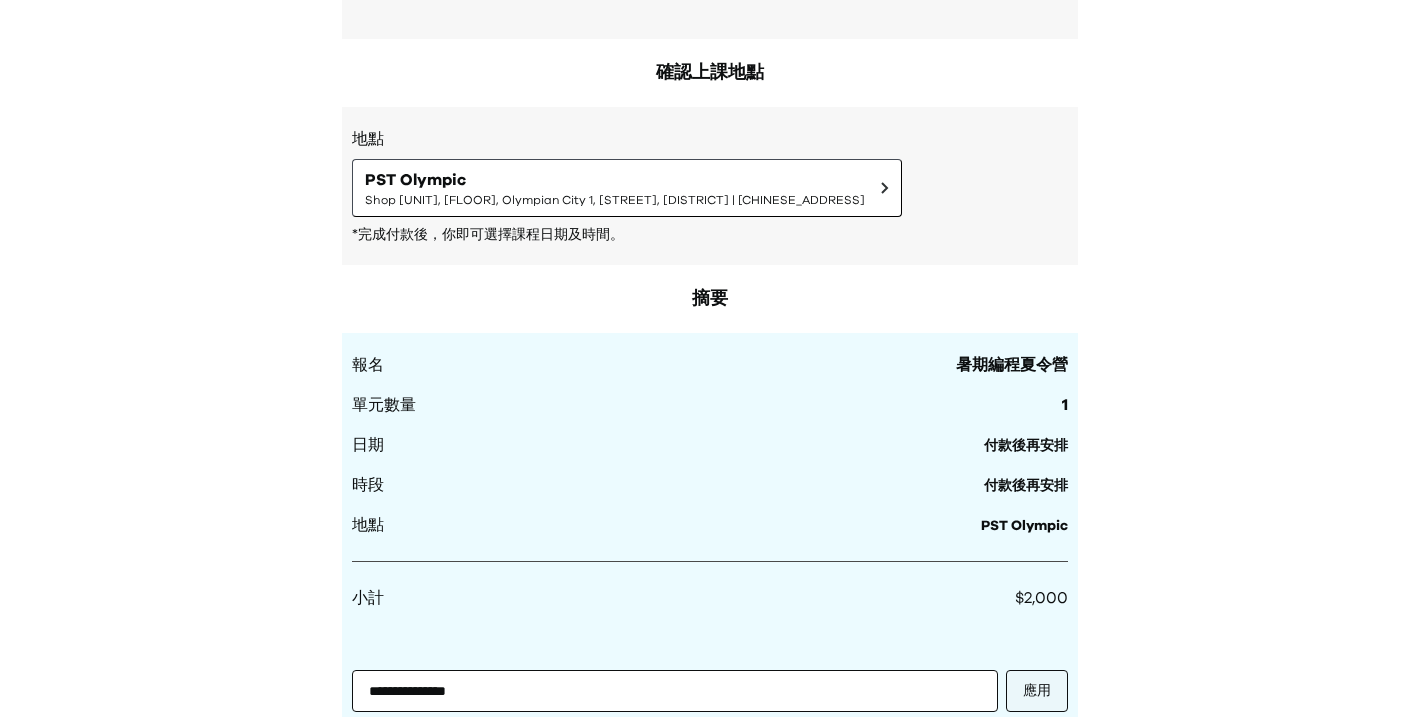 click on "應用" at bounding box center [1037, 691] 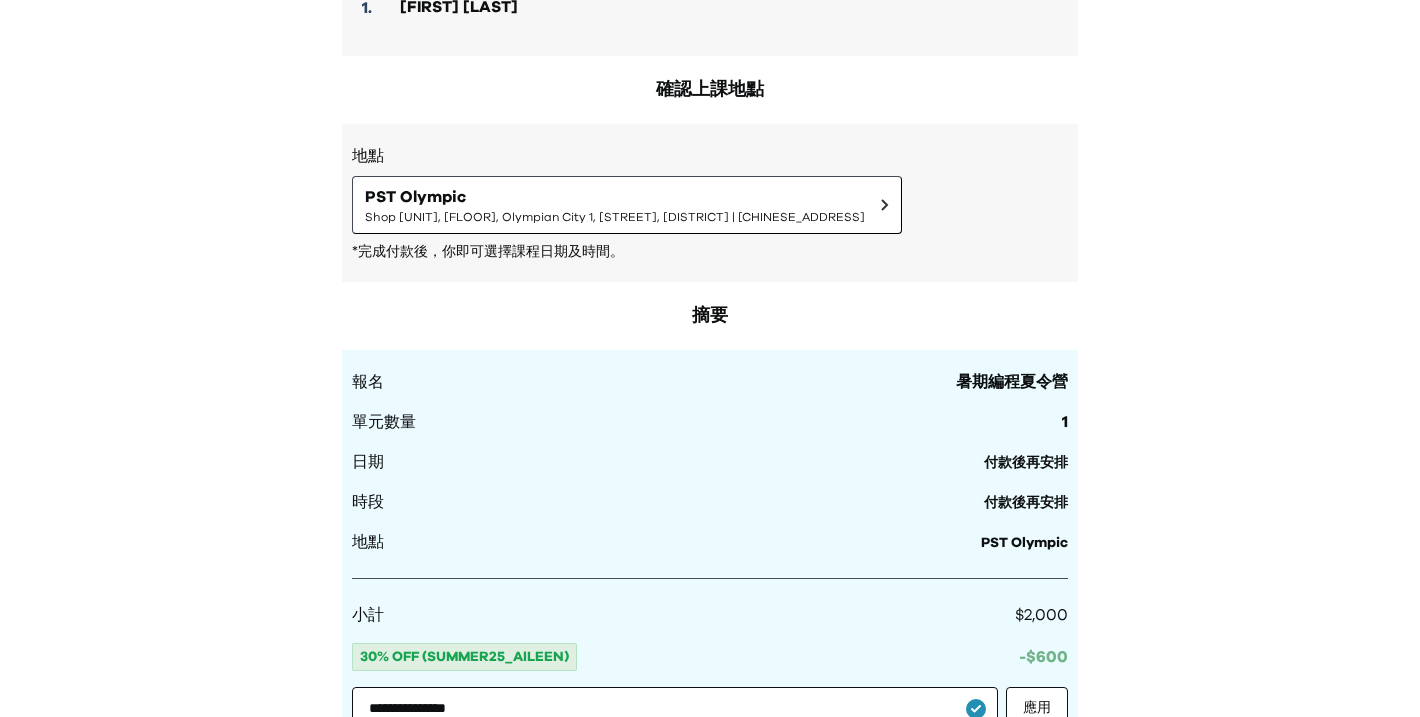 scroll, scrollTop: 988, scrollLeft: 0, axis: vertical 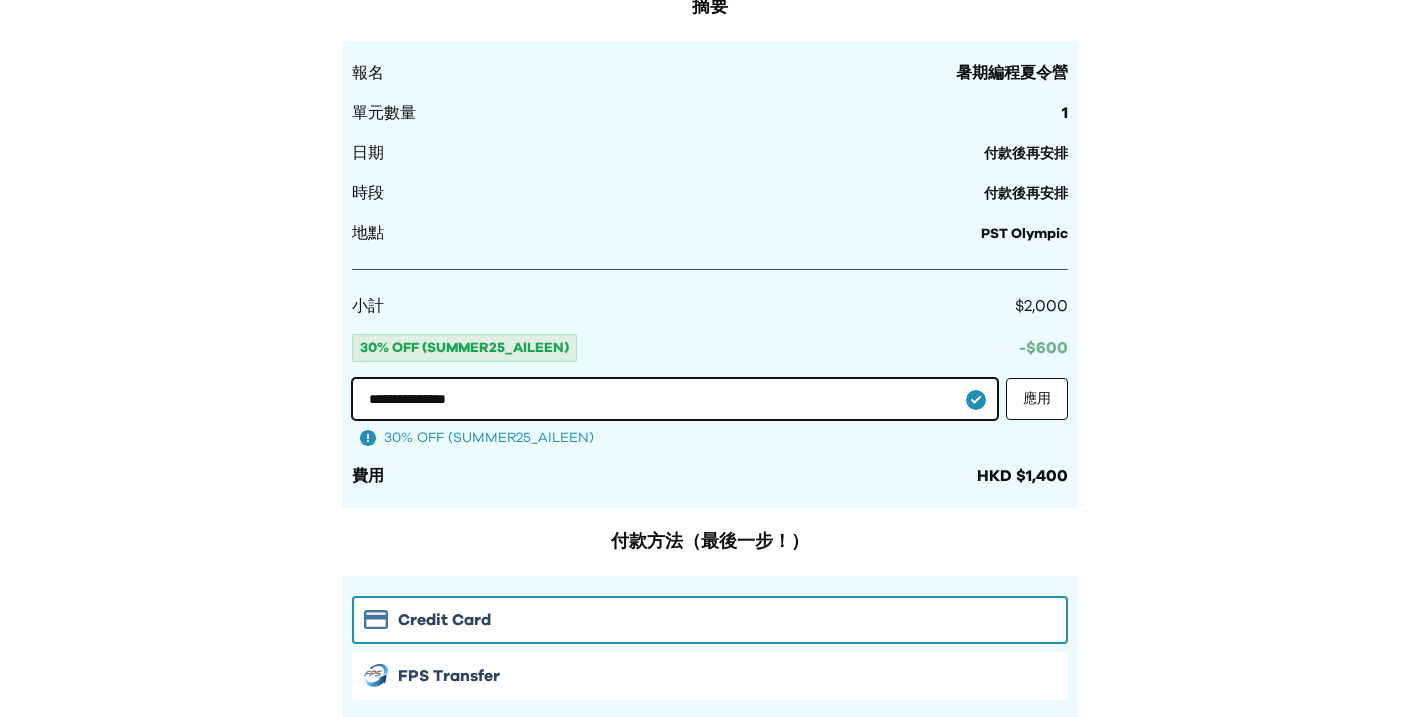 drag, startPoint x: 580, startPoint y: 405, endPoint x: 112, endPoint y: 402, distance: 468.0096 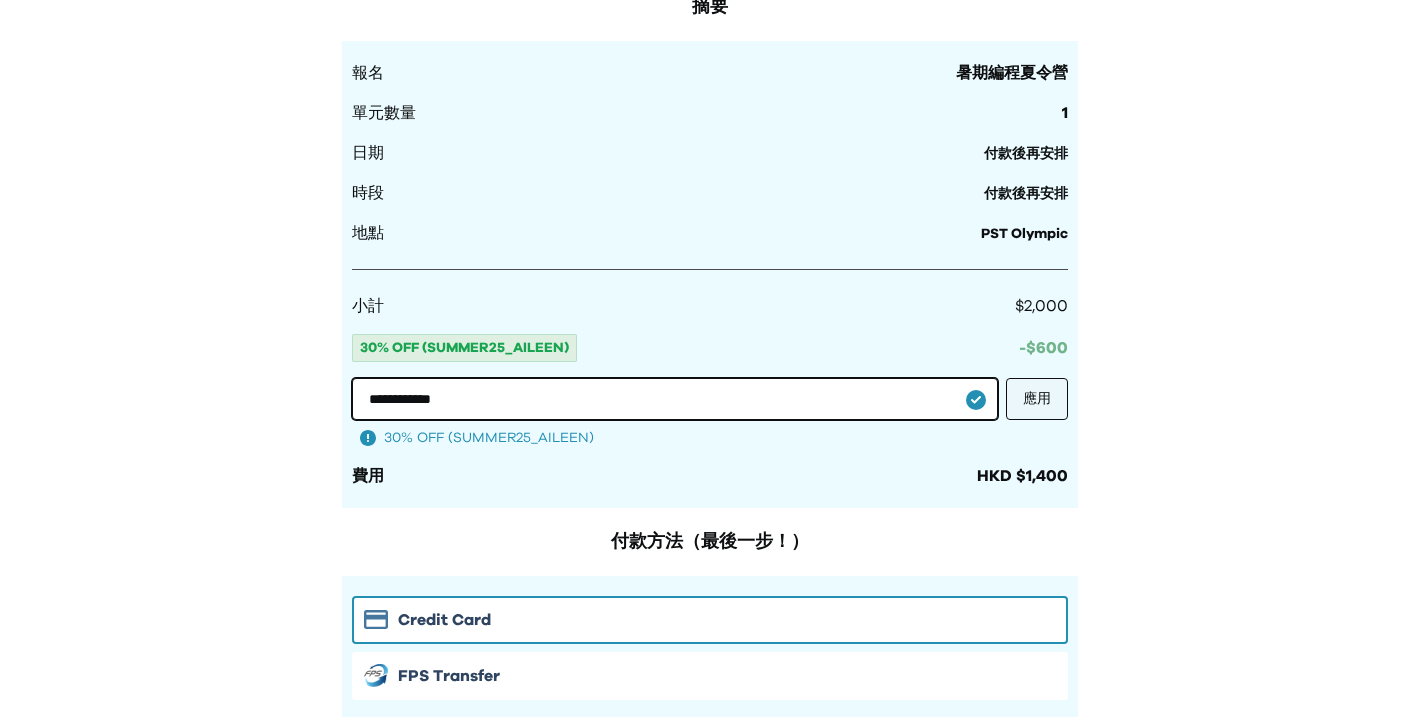 type on "**********" 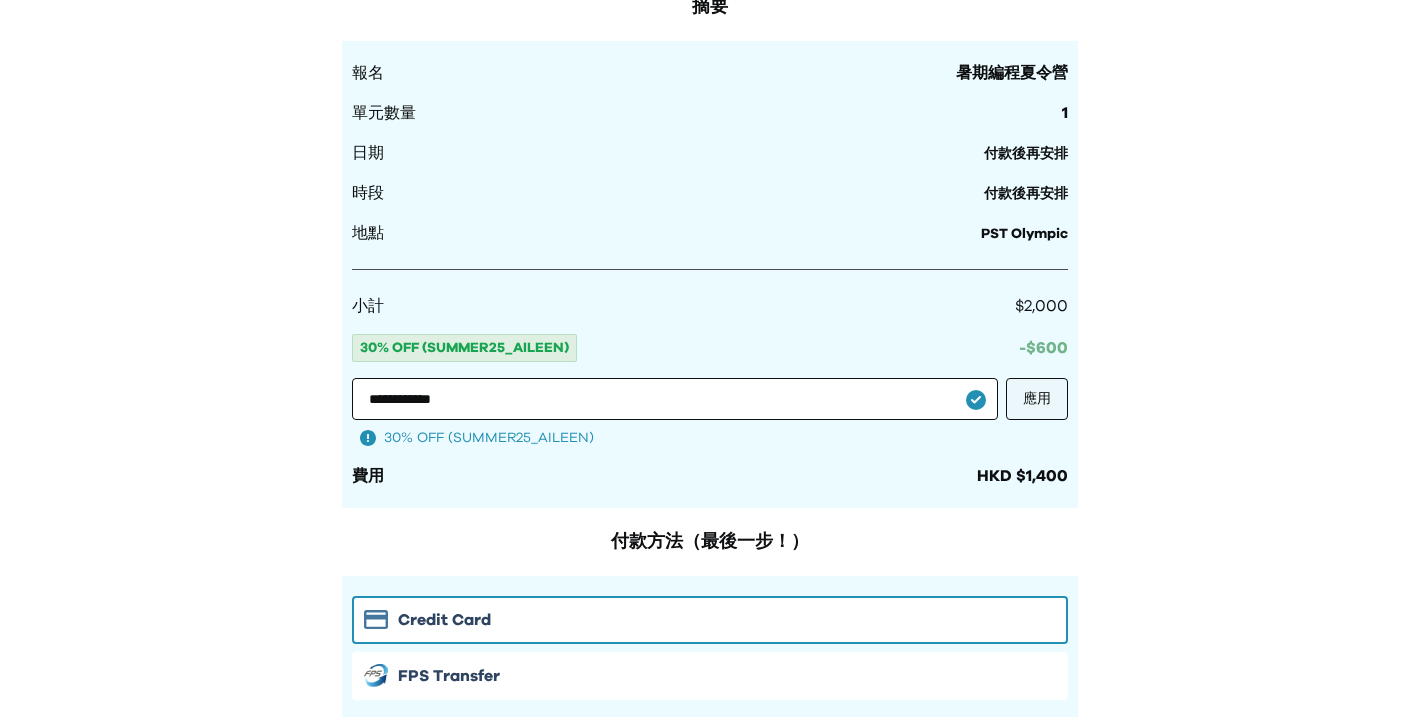 click on "應用" at bounding box center (1037, 399) 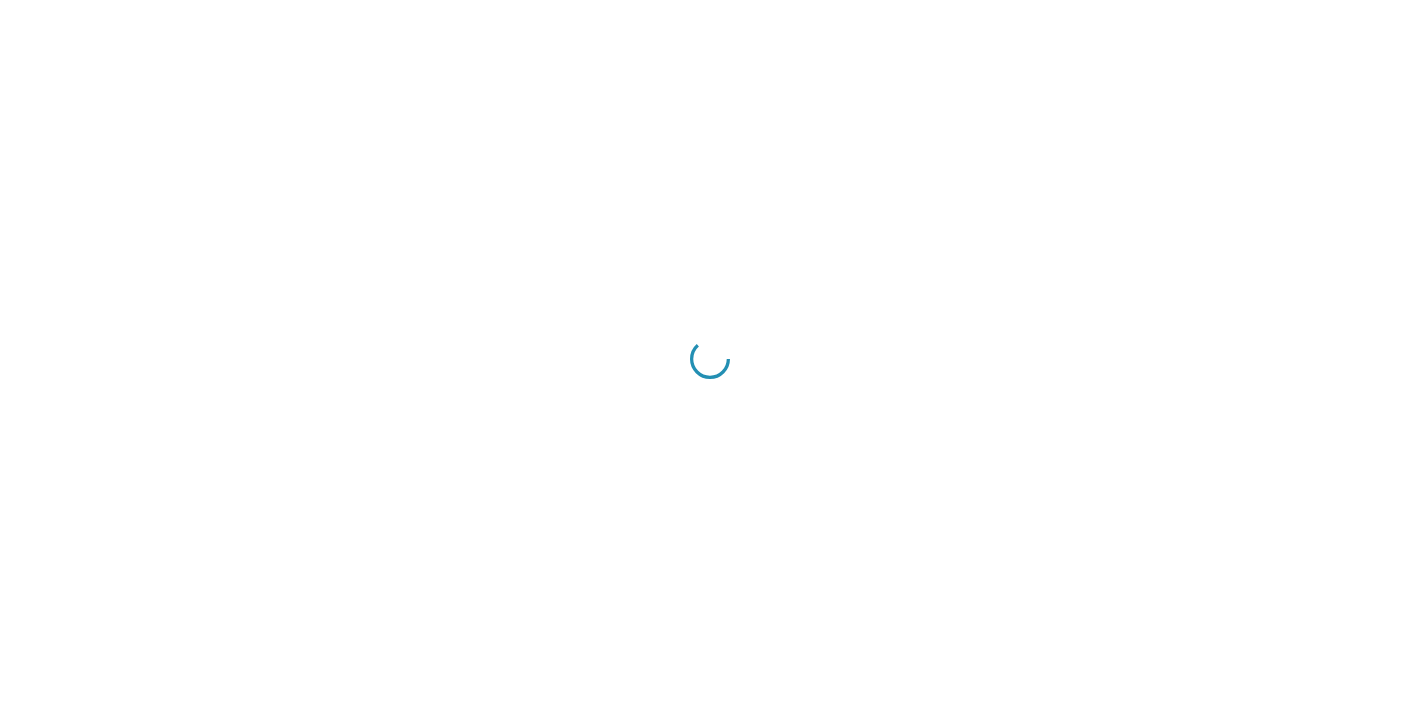 scroll, scrollTop: 0, scrollLeft: 0, axis: both 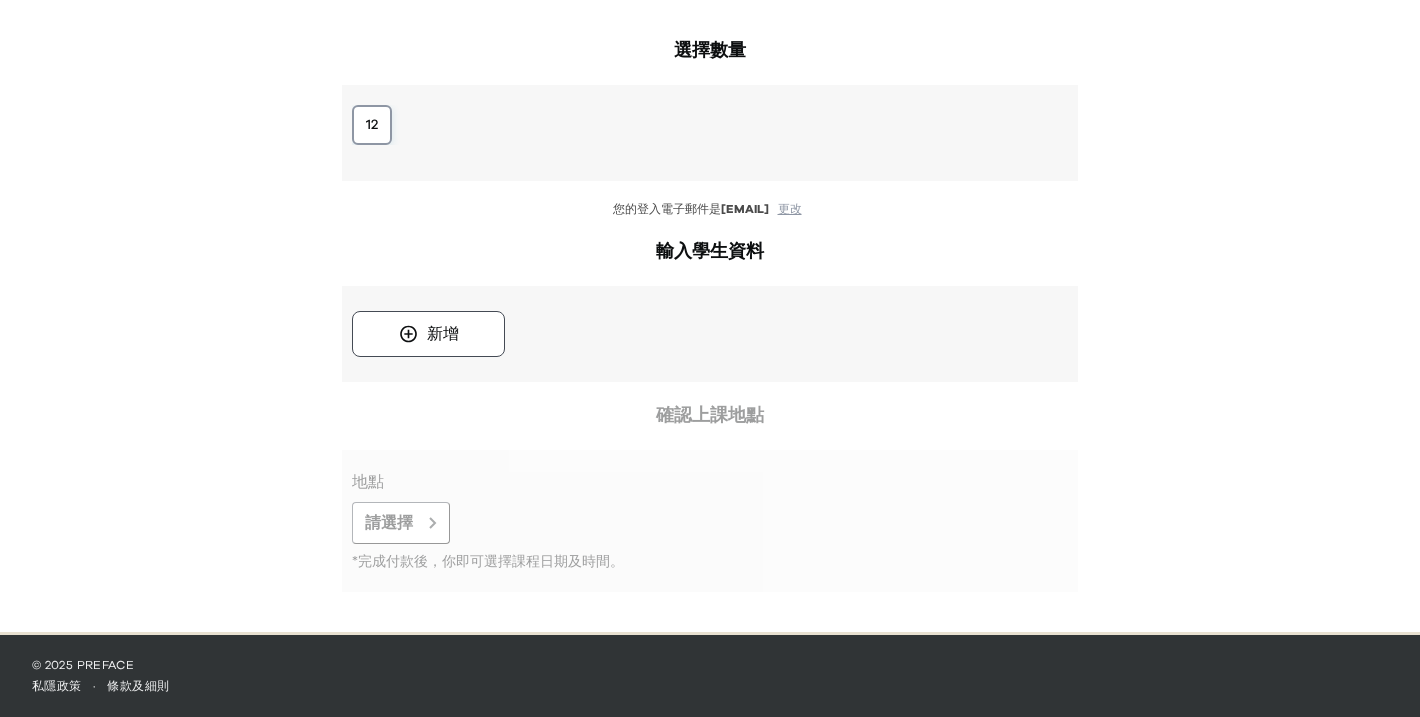 click on "12" at bounding box center (372, 125) 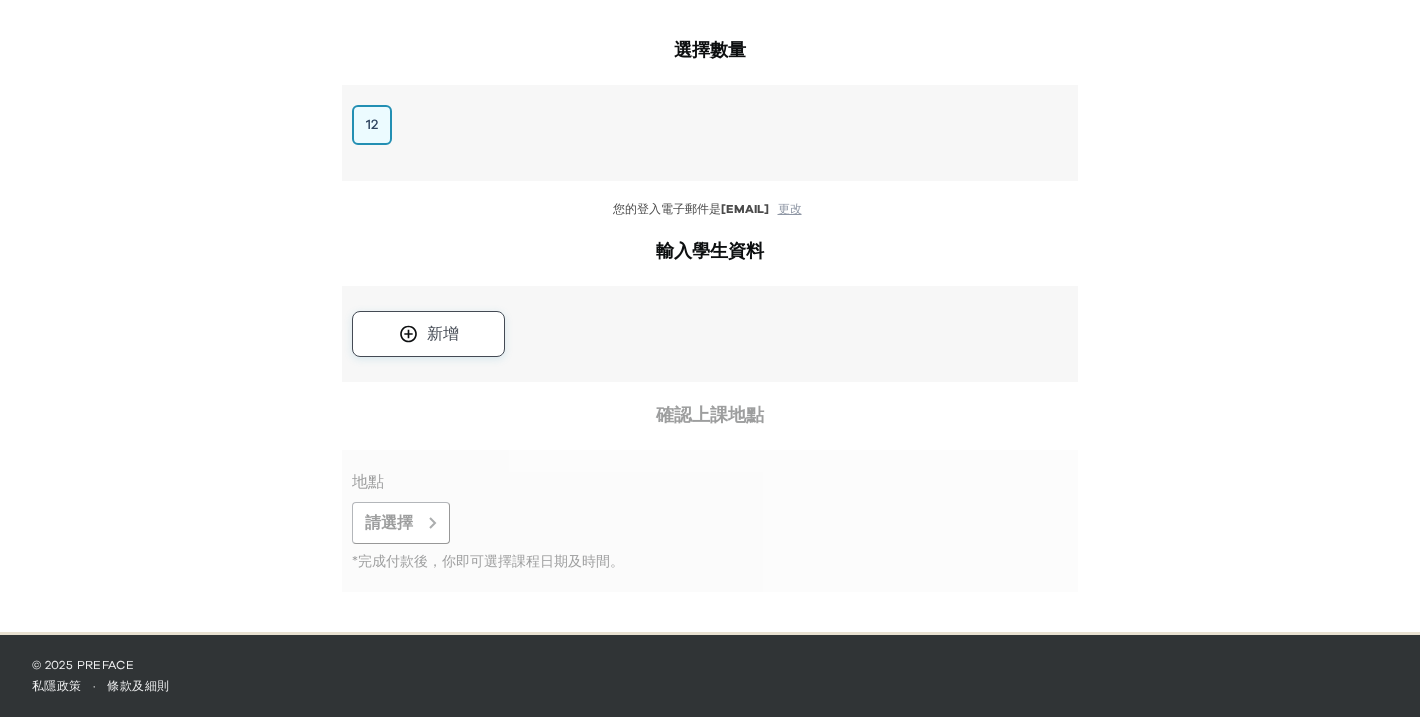click on "新增" at bounding box center [428, 334] 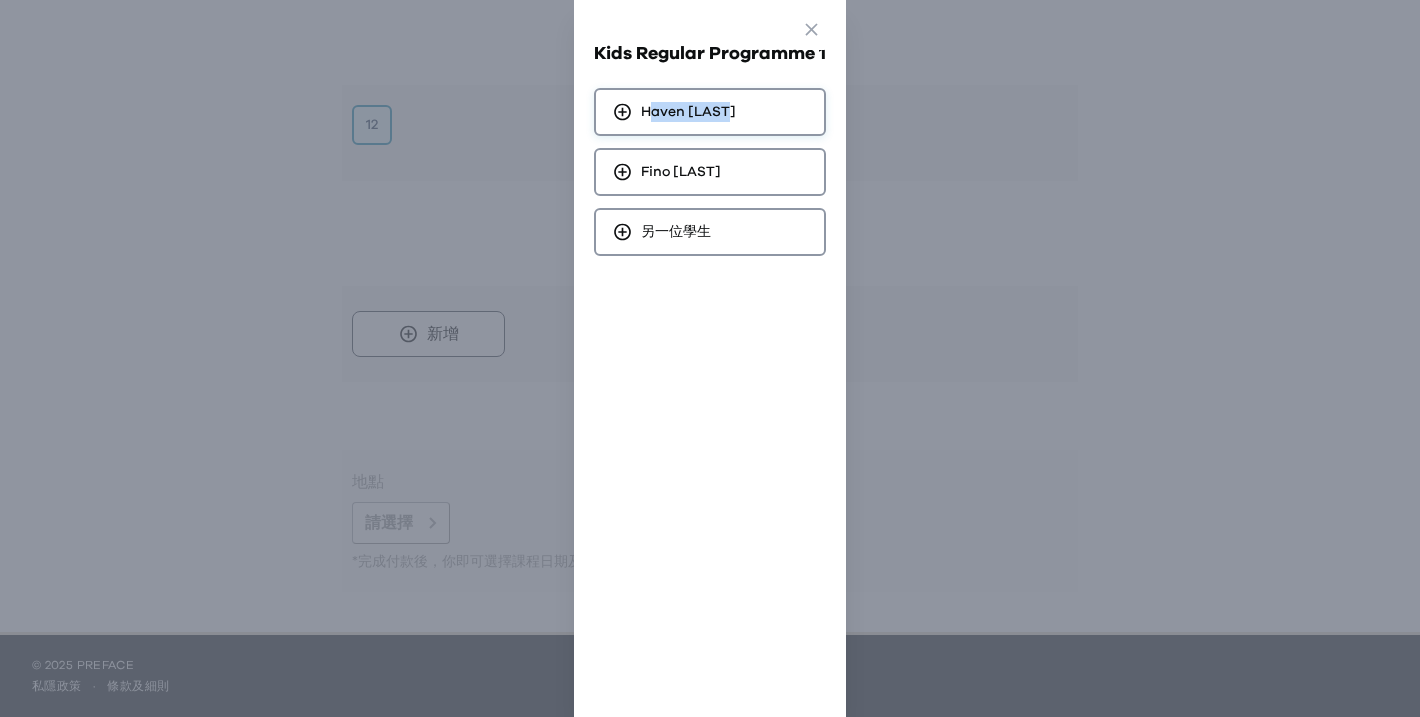 click on "[FIRST]   [LAST]" at bounding box center (710, 112) 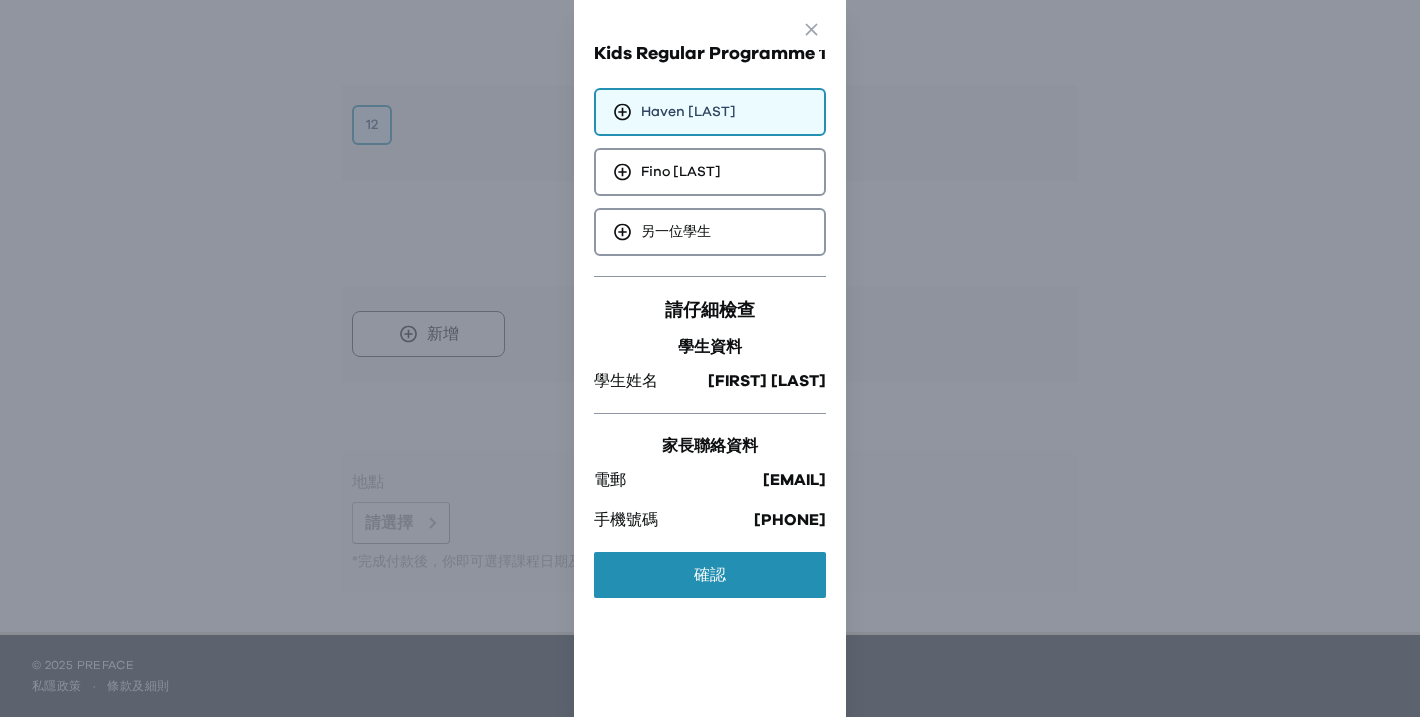 click on "請仔細檢查 學生資料 學生姓名 [FIRST] [LAST] 家長聯絡資料 電郵 [EMAIL] 手機號碼 [PHONE] 確認" at bounding box center [710, 441] 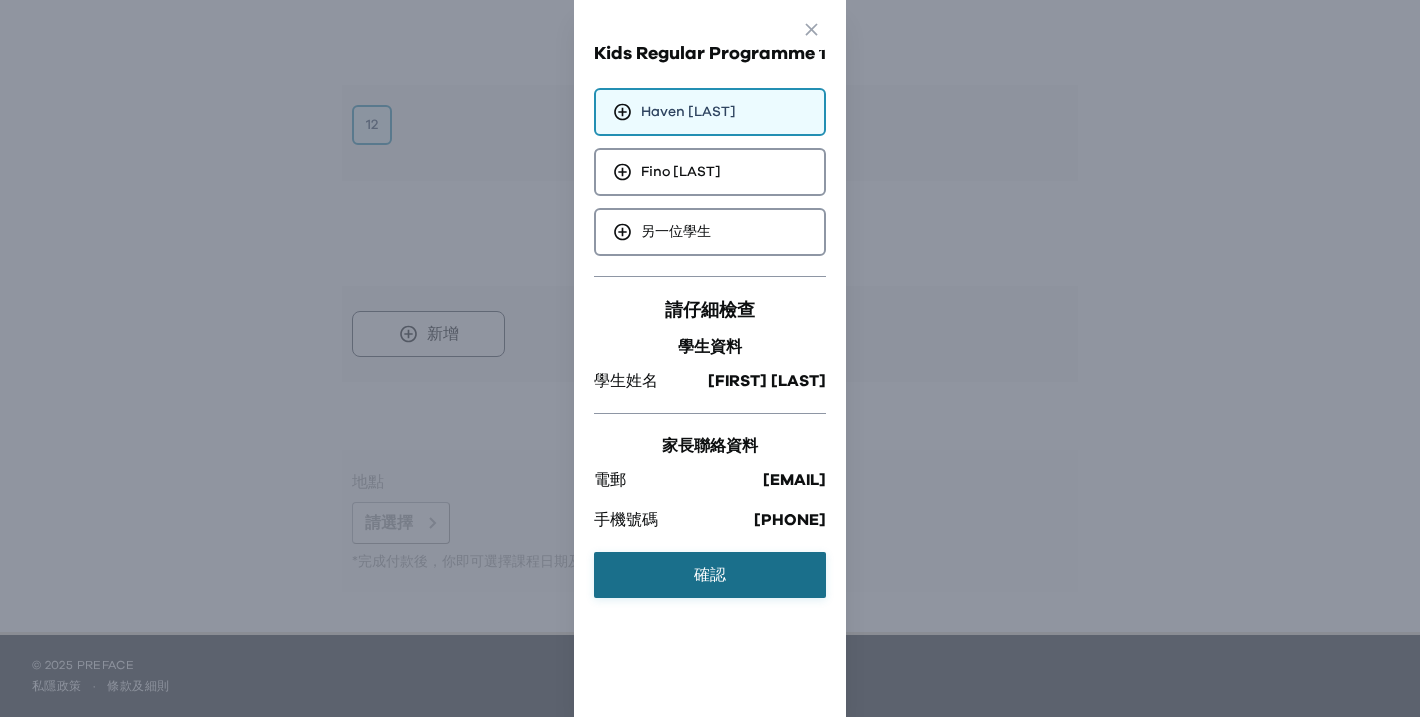 click on "確認" at bounding box center [710, 575] 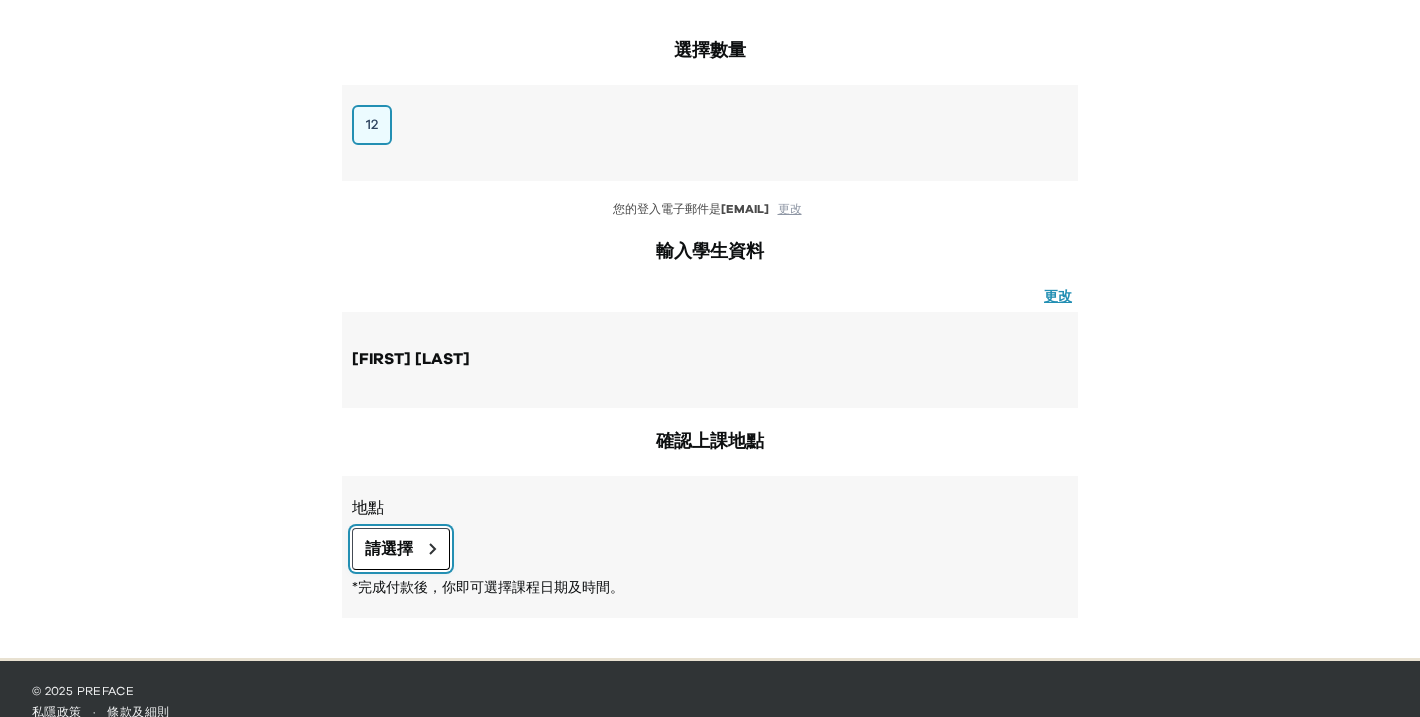 click on "請選擇" at bounding box center (389, 549) 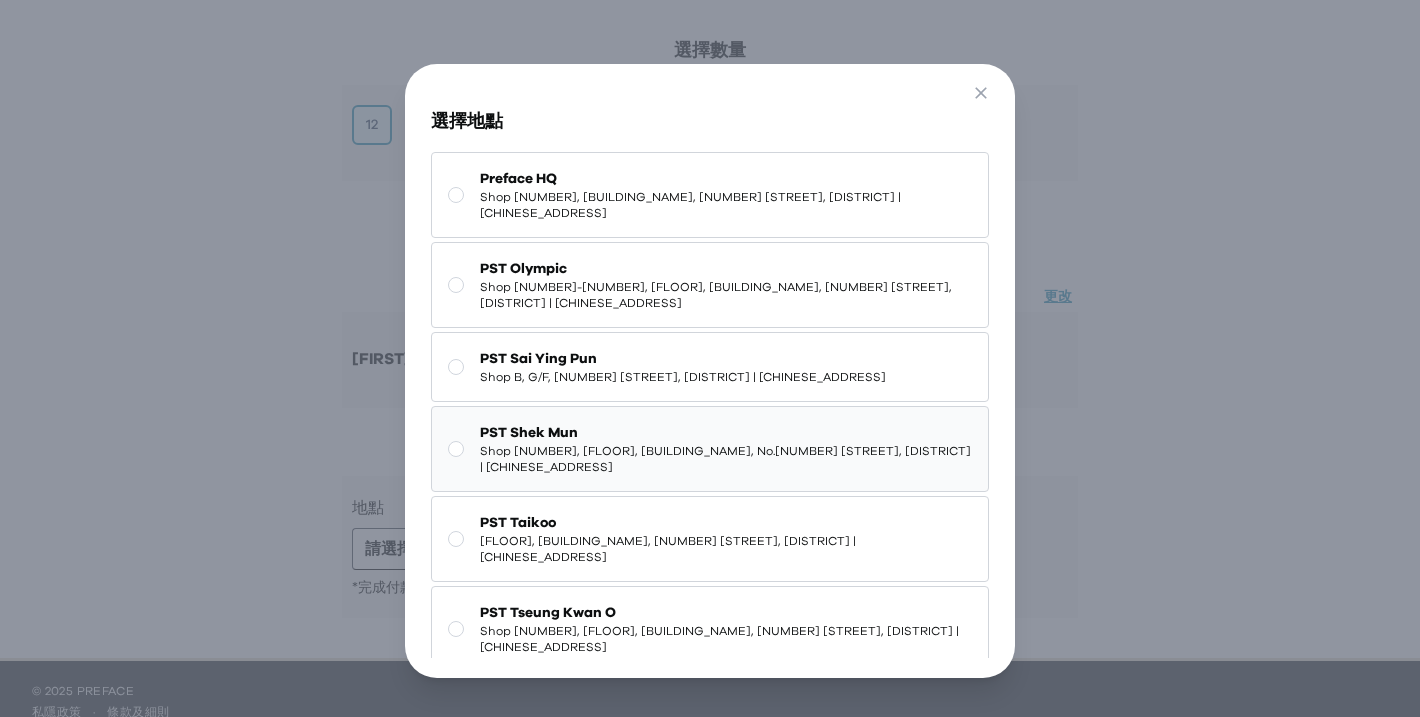 click on "PST Shek Mun" at bounding box center [726, 433] 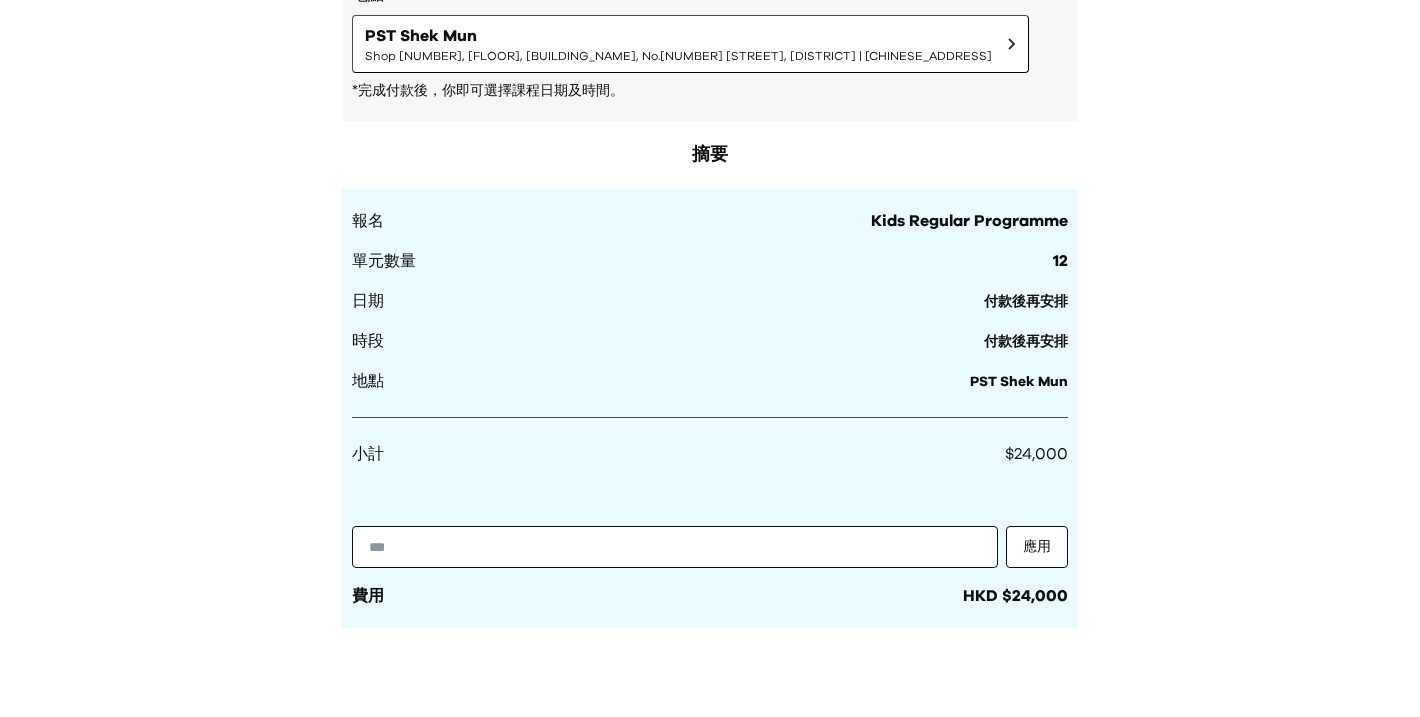 scroll, scrollTop: 838, scrollLeft: 0, axis: vertical 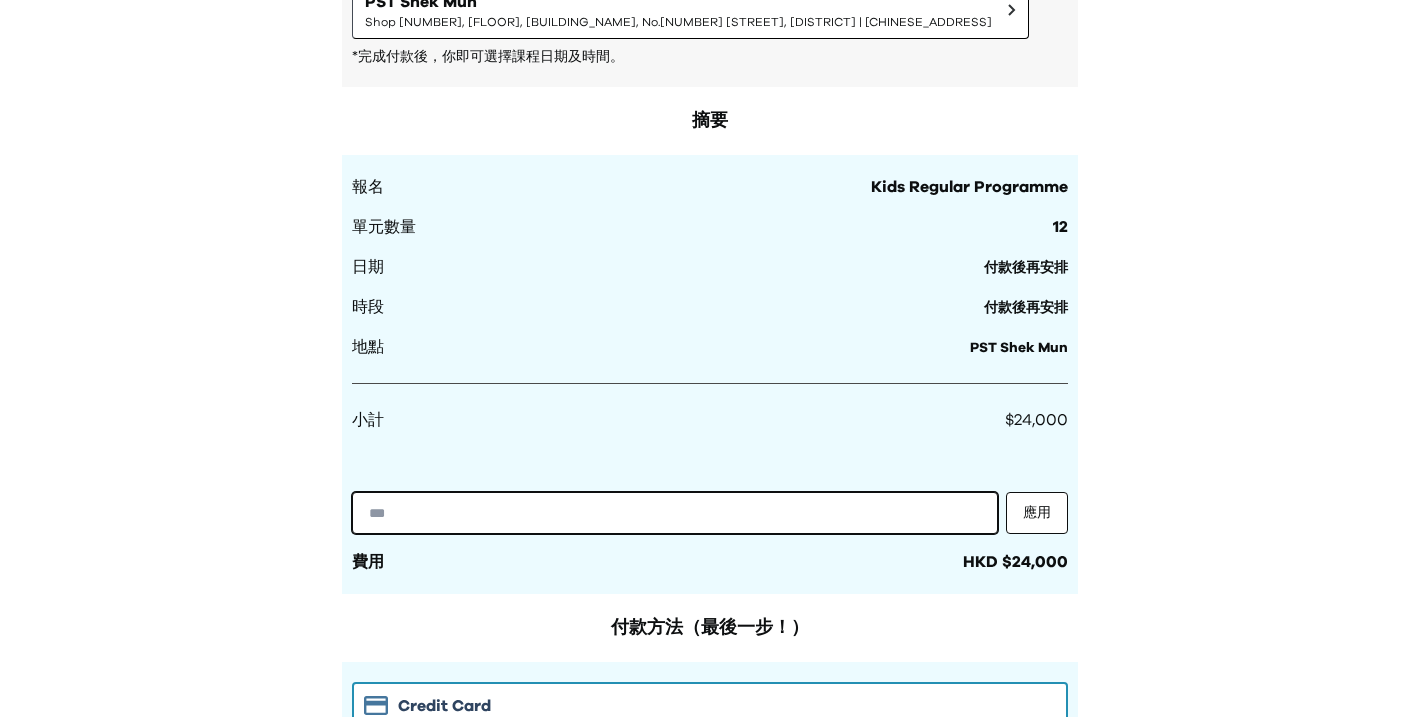 click at bounding box center [675, 513] 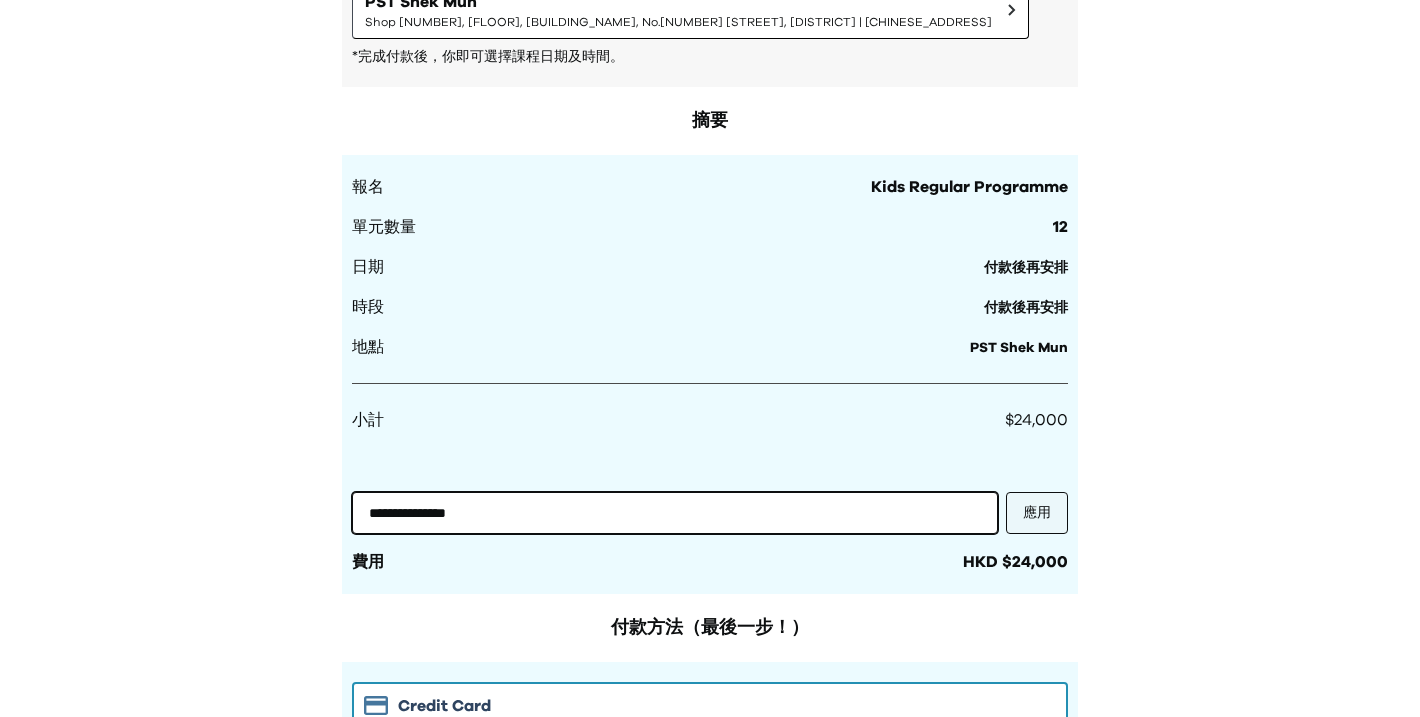 type on "**********" 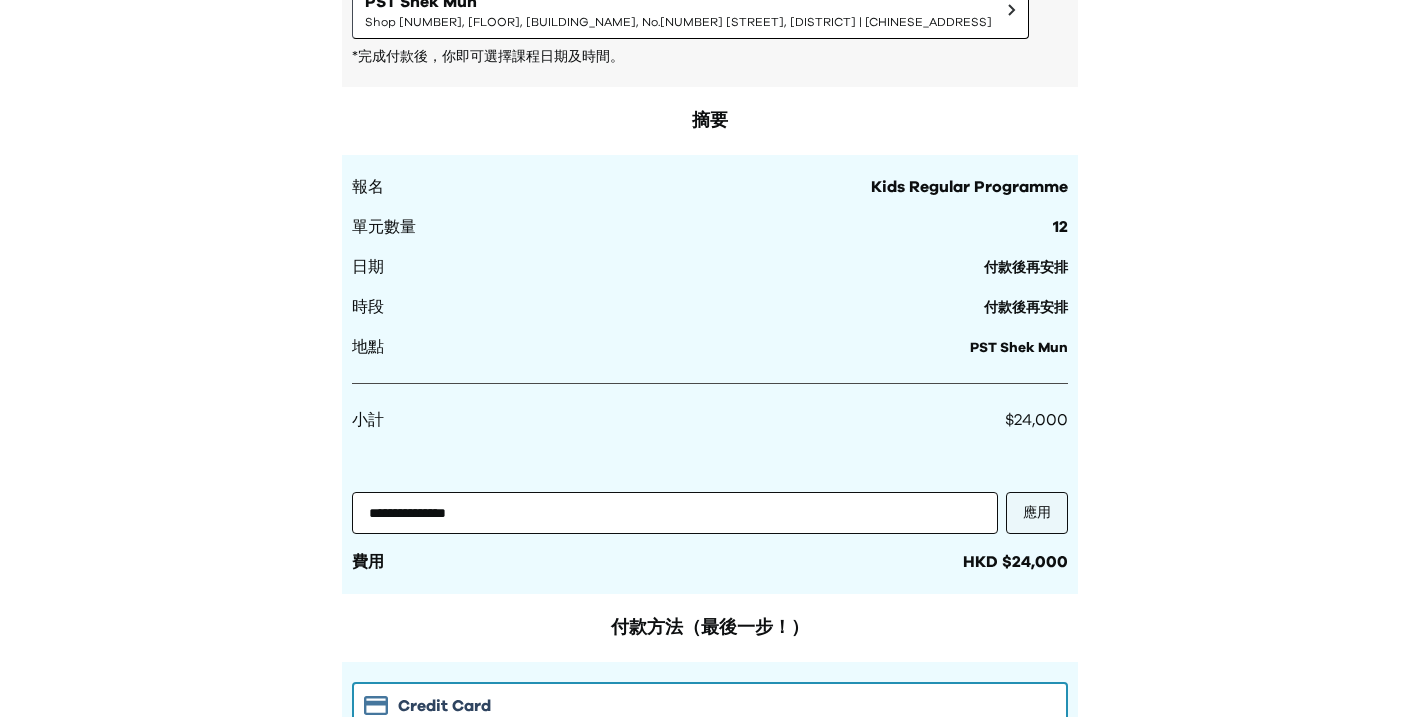 click on "應用" at bounding box center [1037, 513] 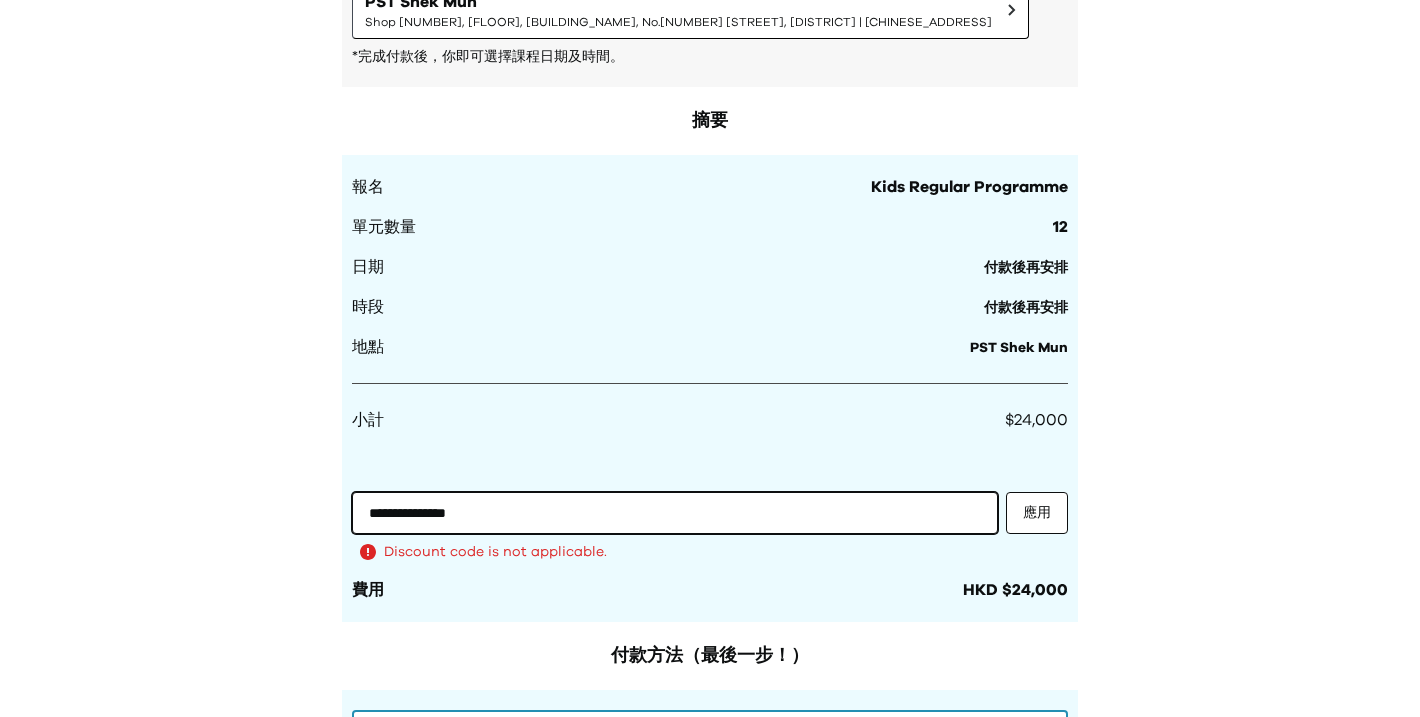 click on "**********" at bounding box center [675, 513] 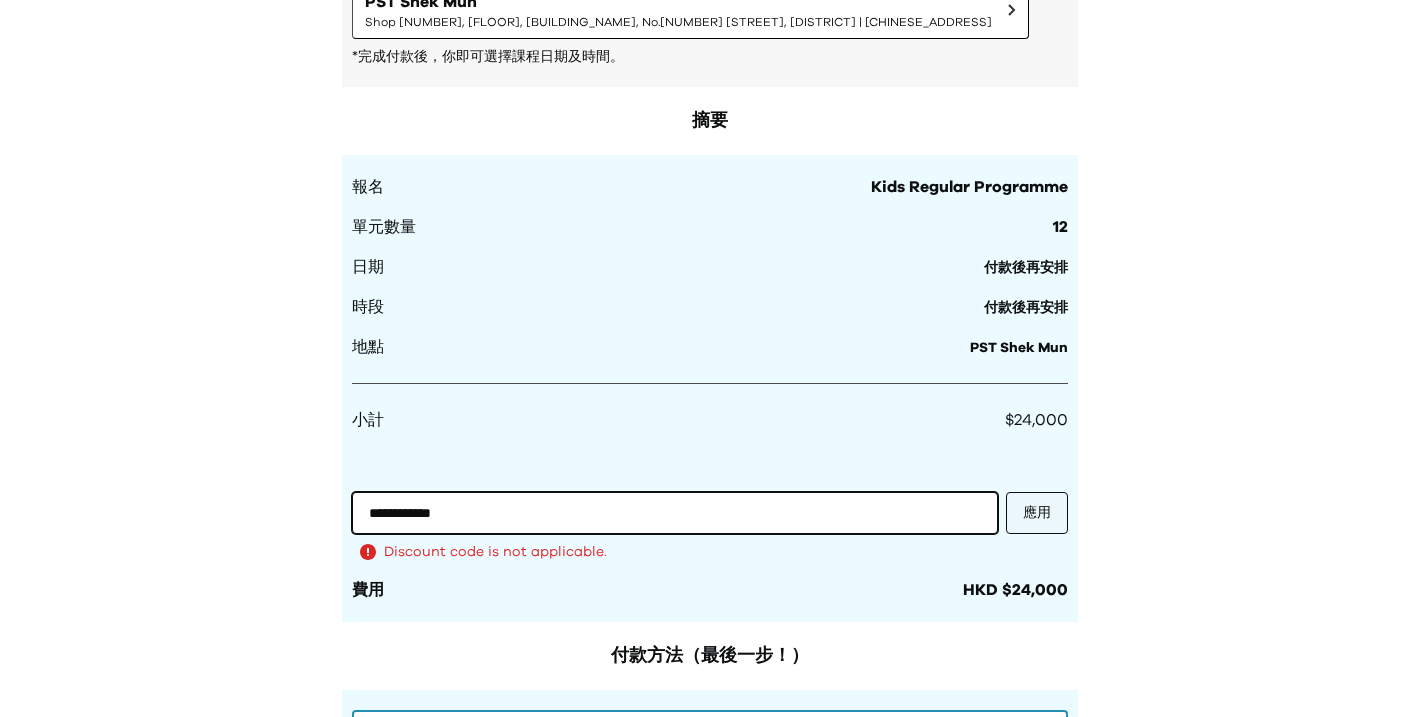type on "**********" 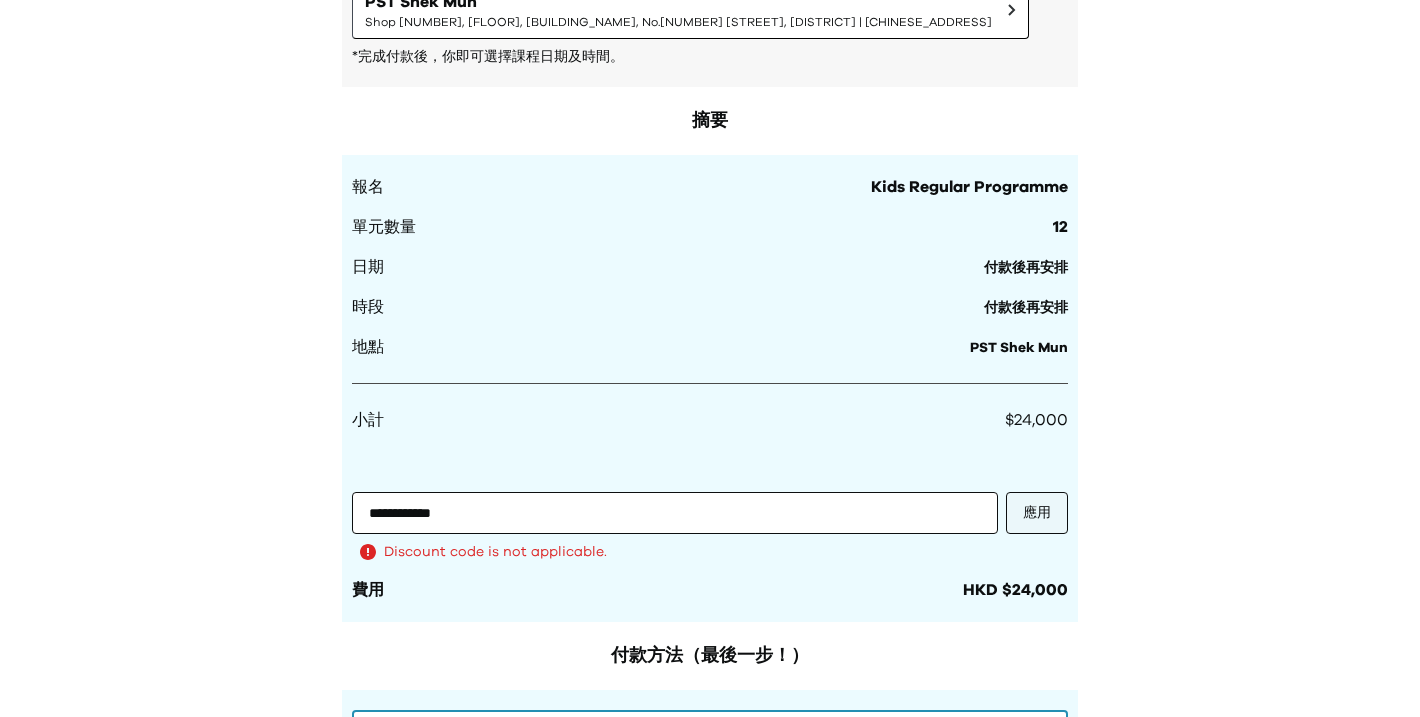 click on "應用" at bounding box center (1037, 513) 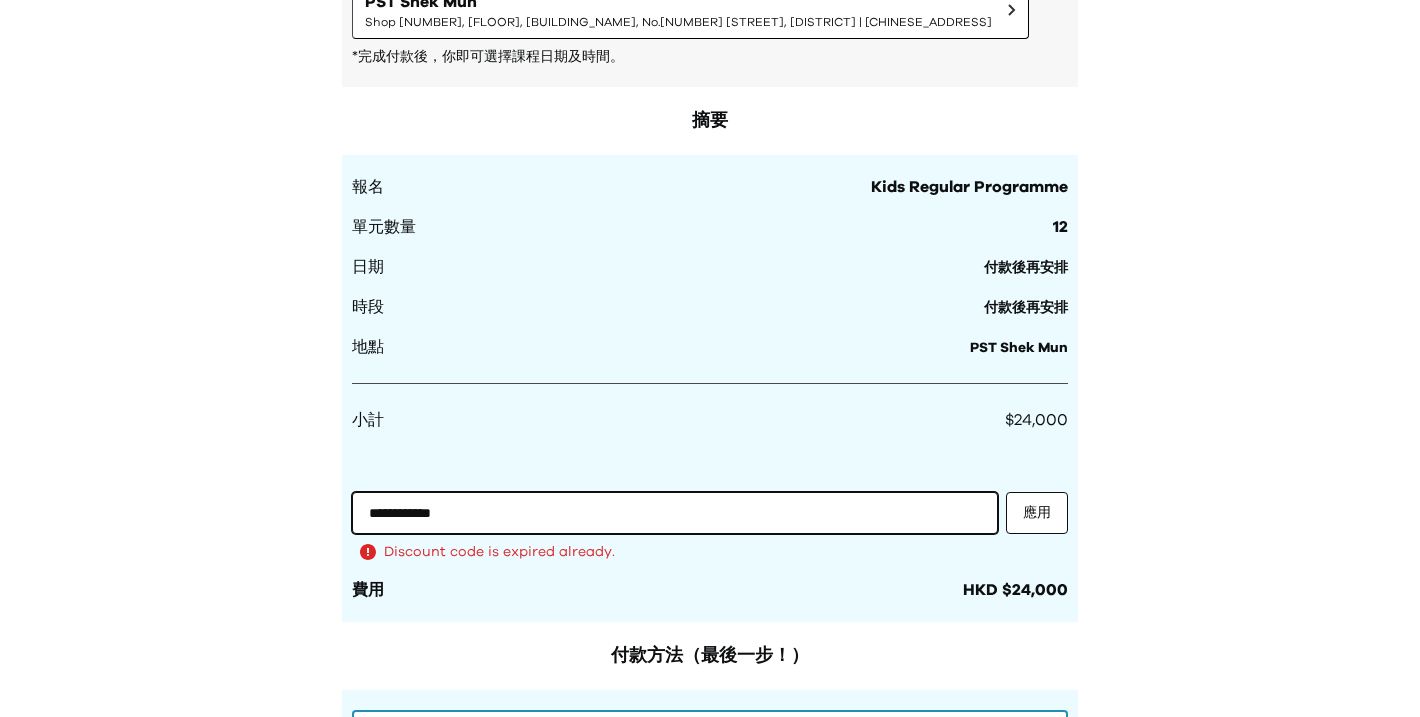 drag, startPoint x: 507, startPoint y: 522, endPoint x: 55, endPoint y: 517, distance: 452.02765 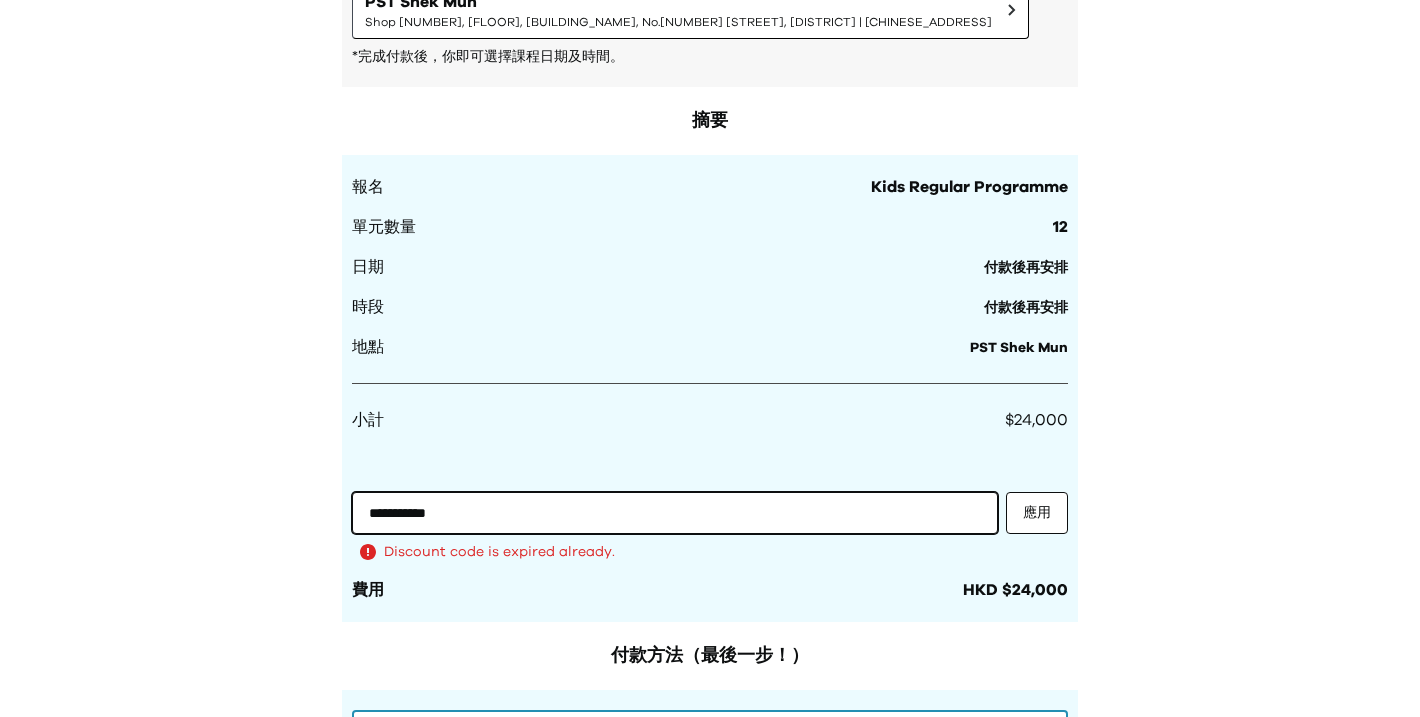 type on "**********" 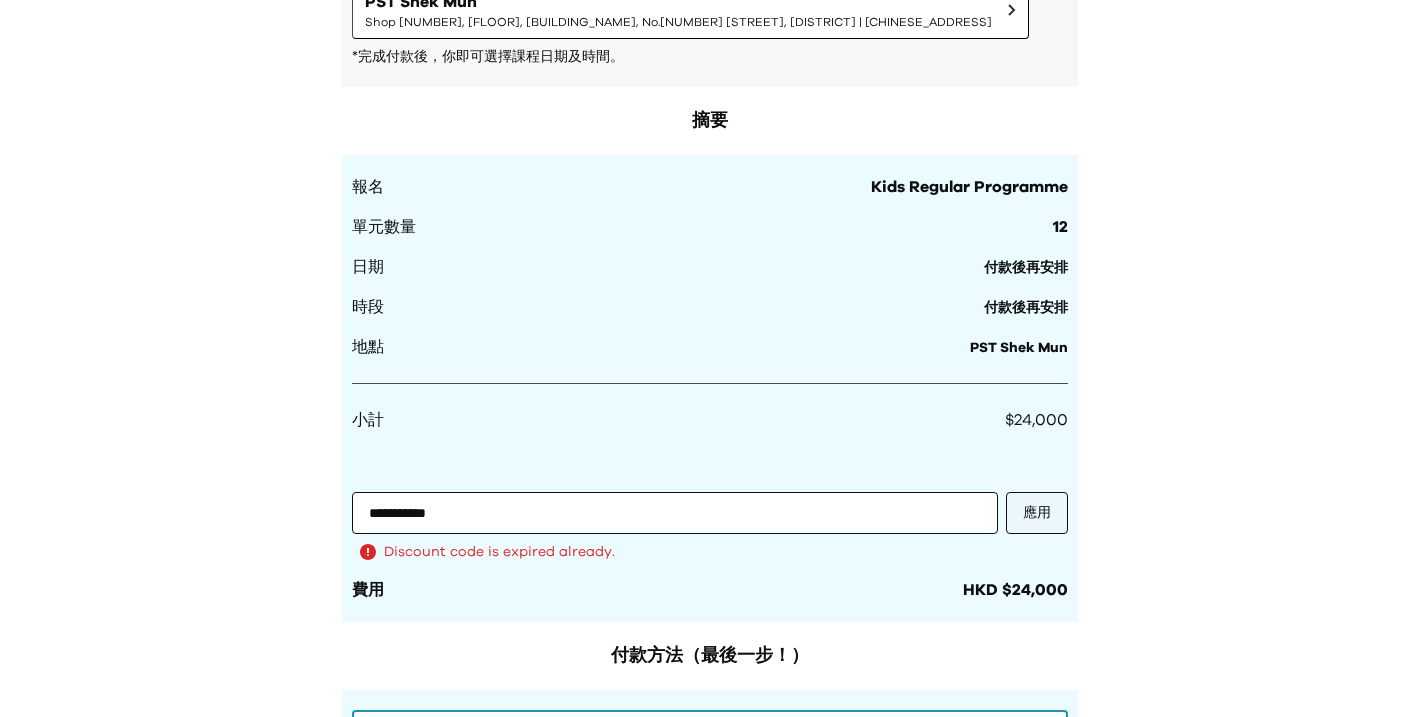 click on "應用" at bounding box center [1037, 513] 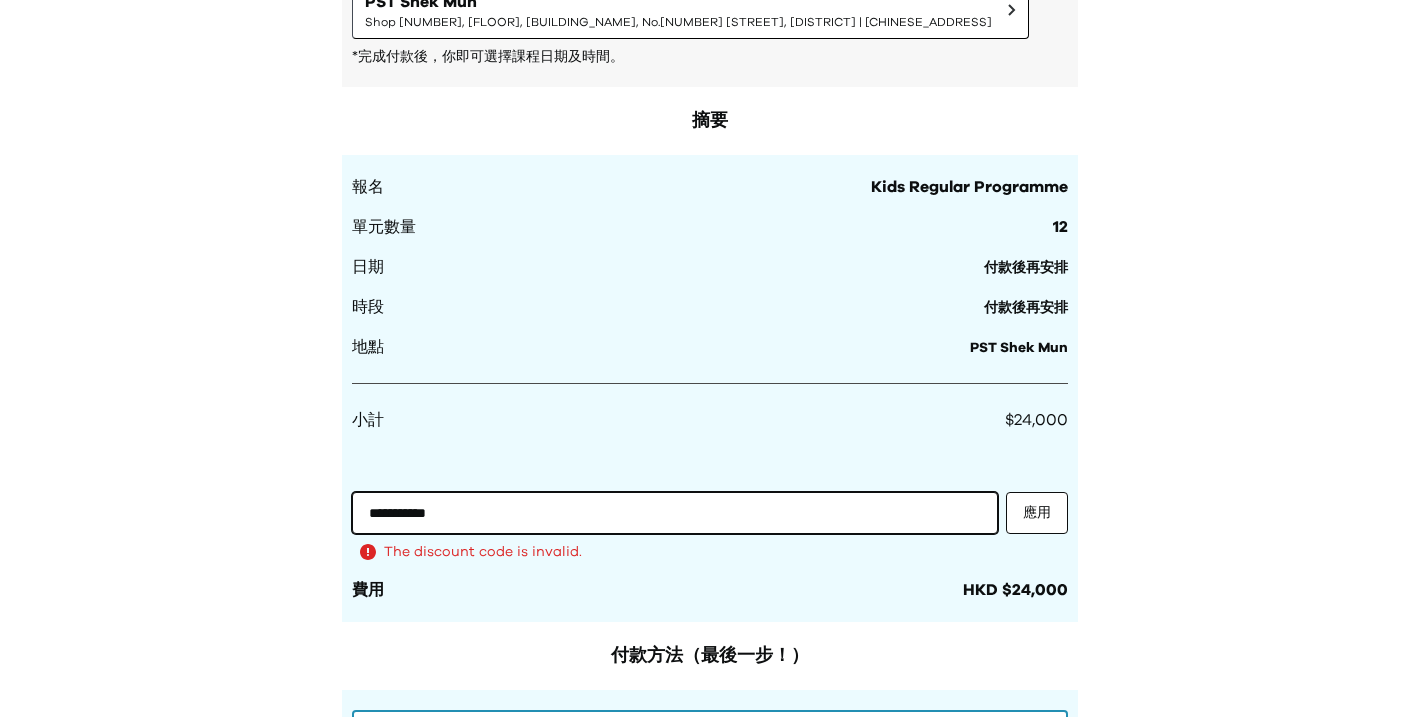 click on "**********" at bounding box center (675, 513) 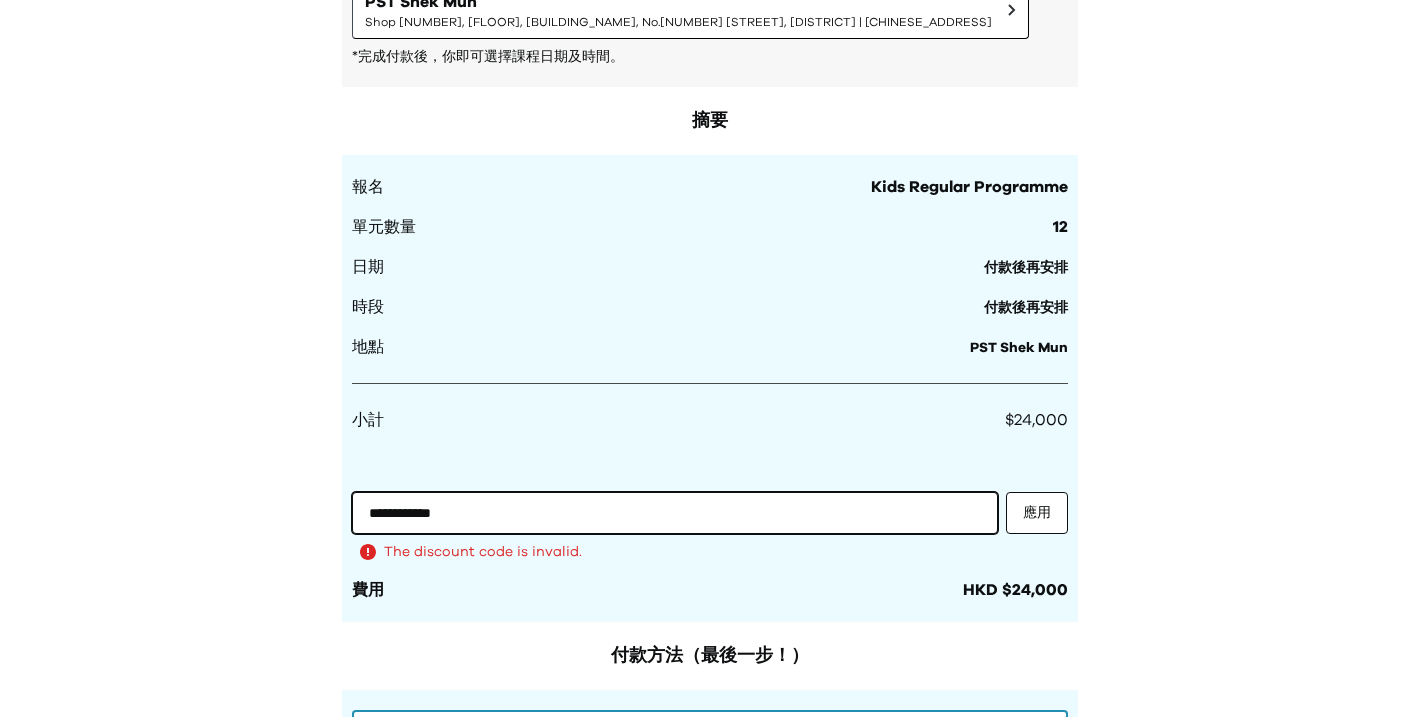 type on "**********" 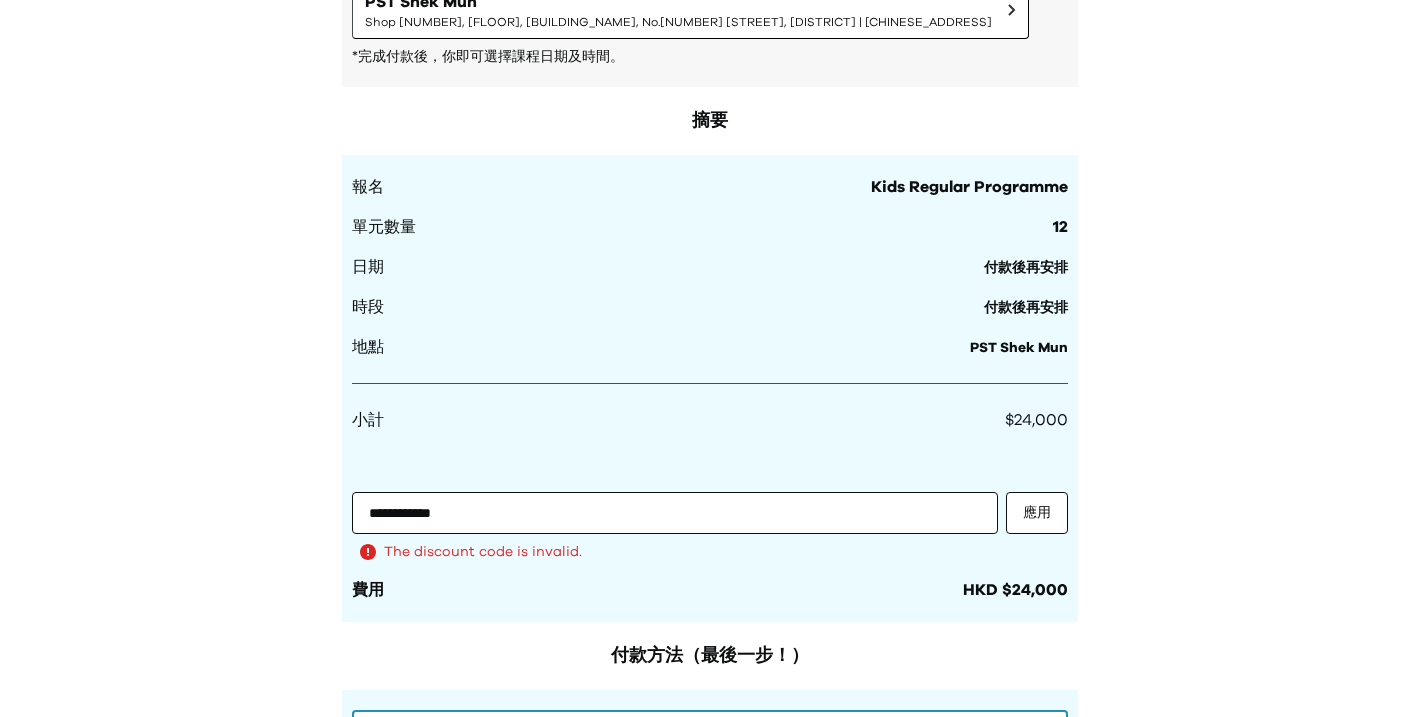 click on "**********" at bounding box center [710, 281] 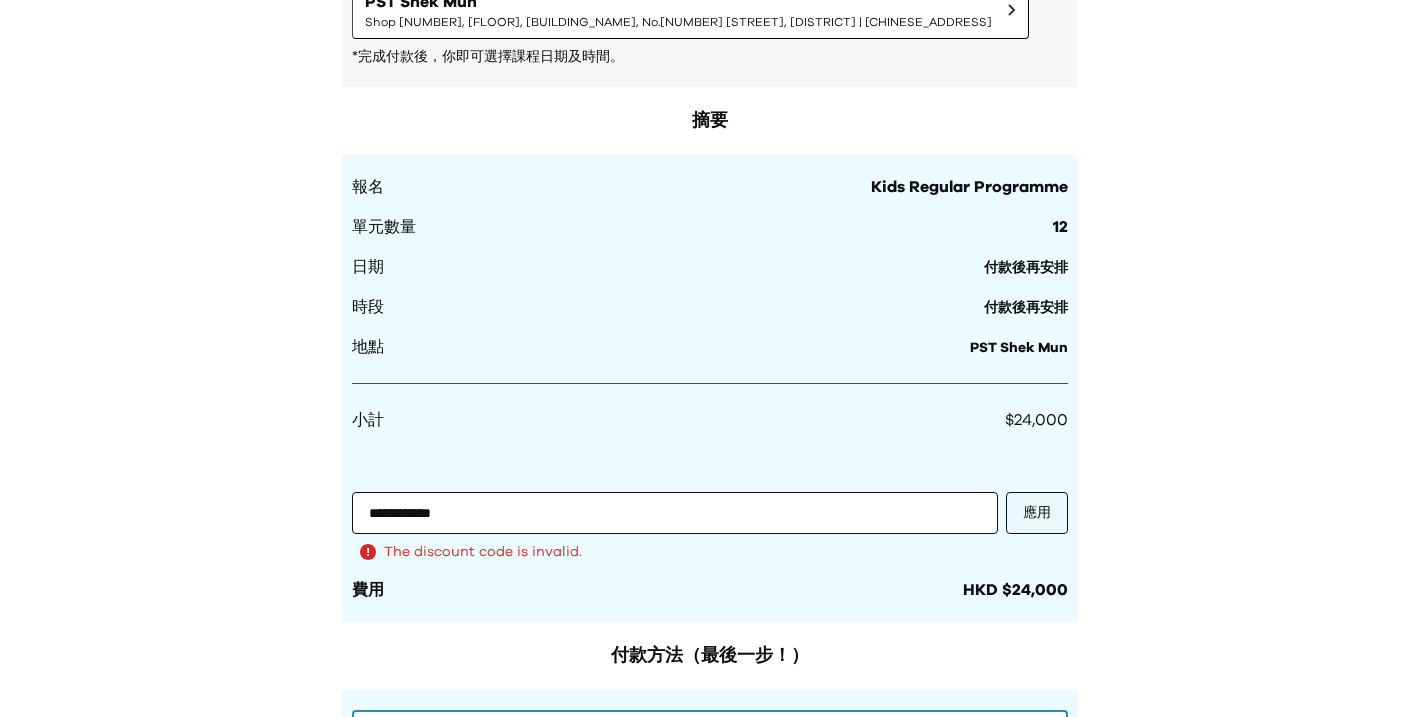 click on "應用" at bounding box center (1037, 513) 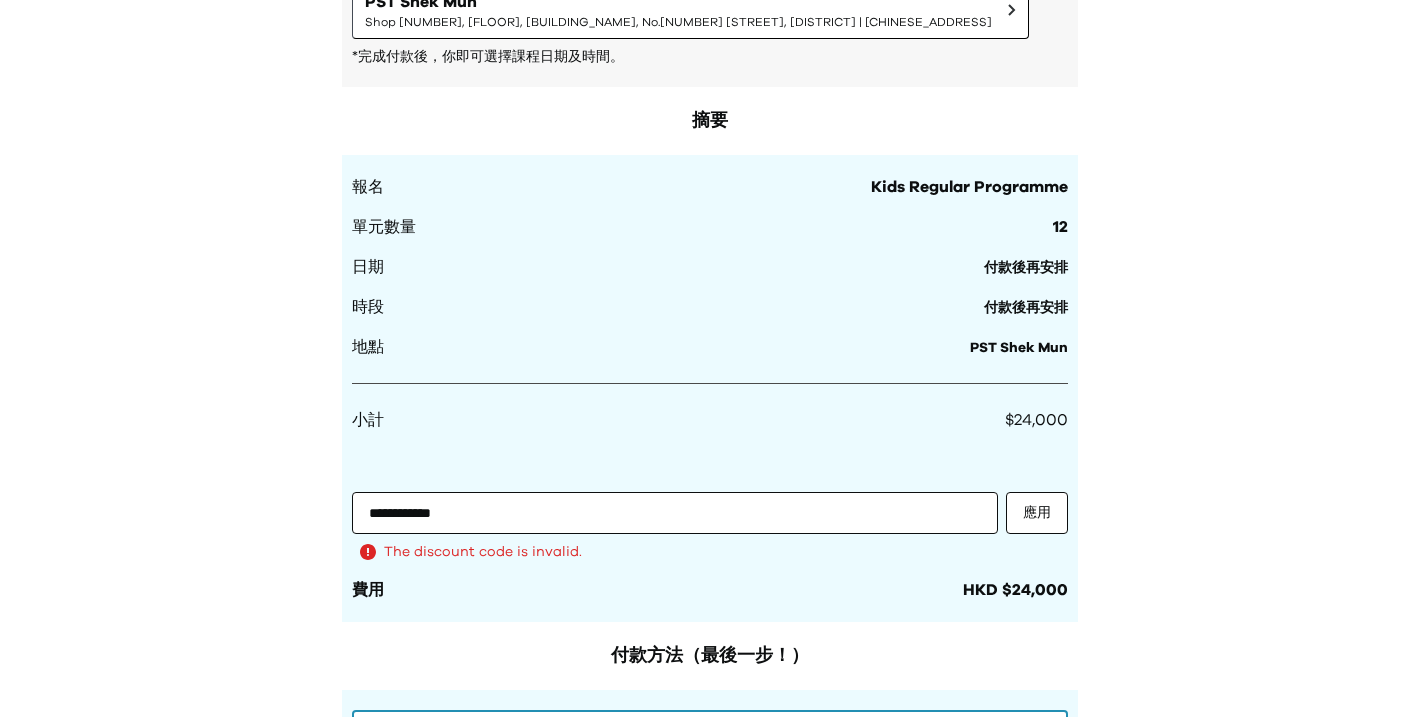 scroll, scrollTop: 614, scrollLeft: 0, axis: vertical 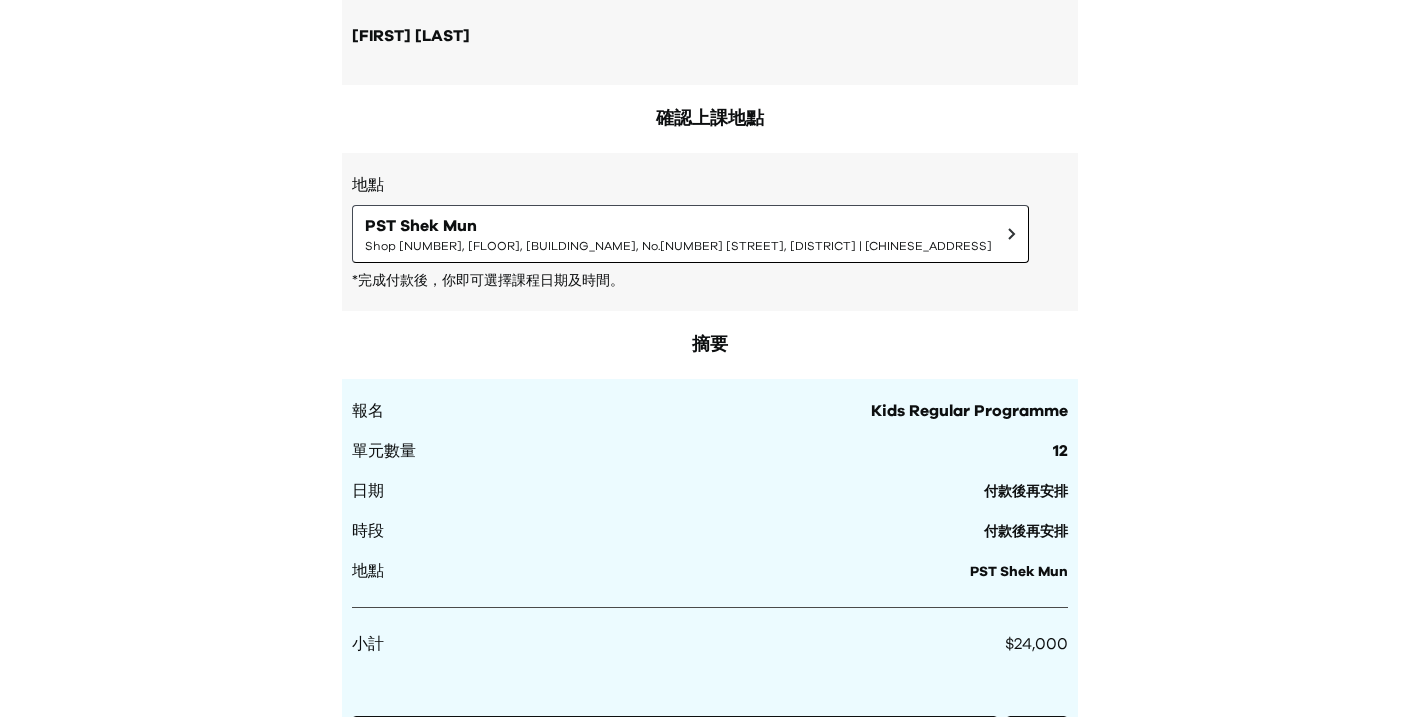 click on "地點 PST [DISTRICT] Shop [NUMBER], [FLOOR], [BUILDING_NAME], No.[NUMBER] [STREET], [DISTRICT] | [CHINESE_ADDRESS]  *完成付款後，你即可選擇課程日期及時間。" at bounding box center [710, 232] 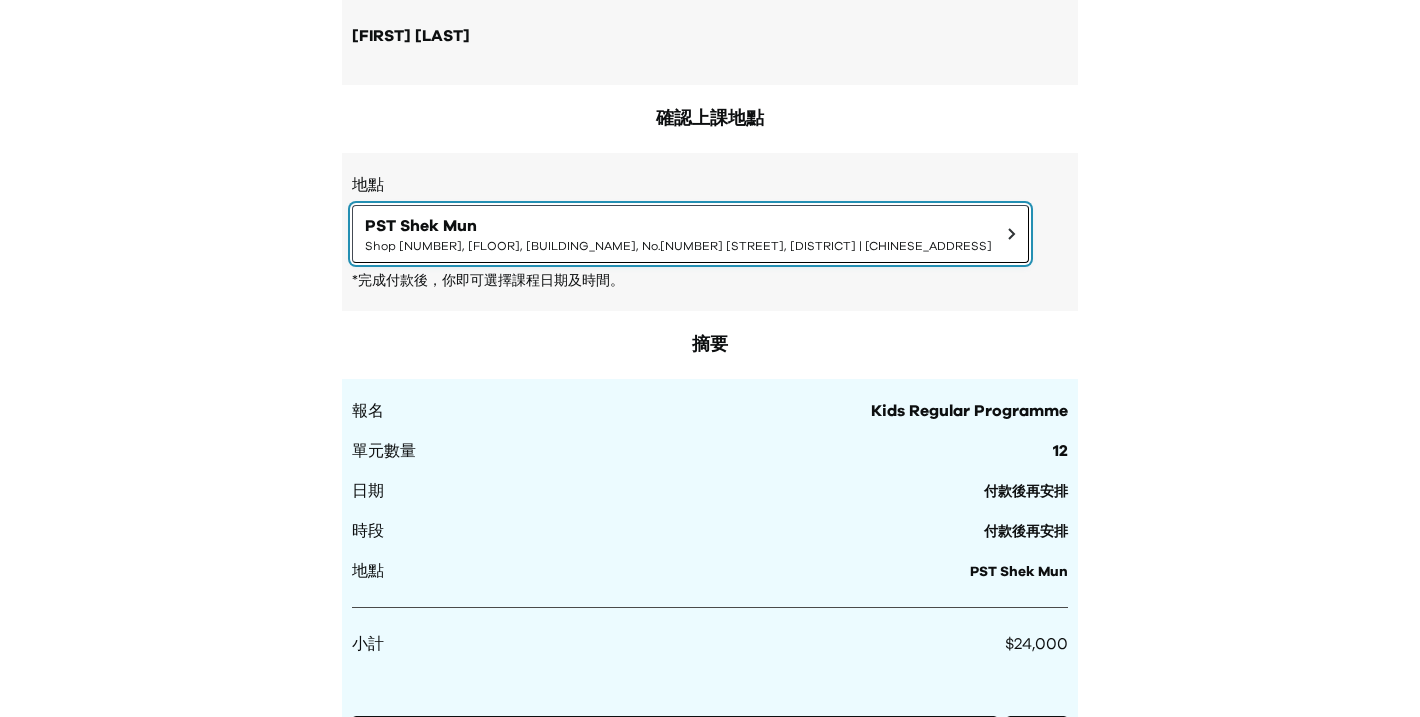 click on "PST Shek Mun" at bounding box center (678, 226) 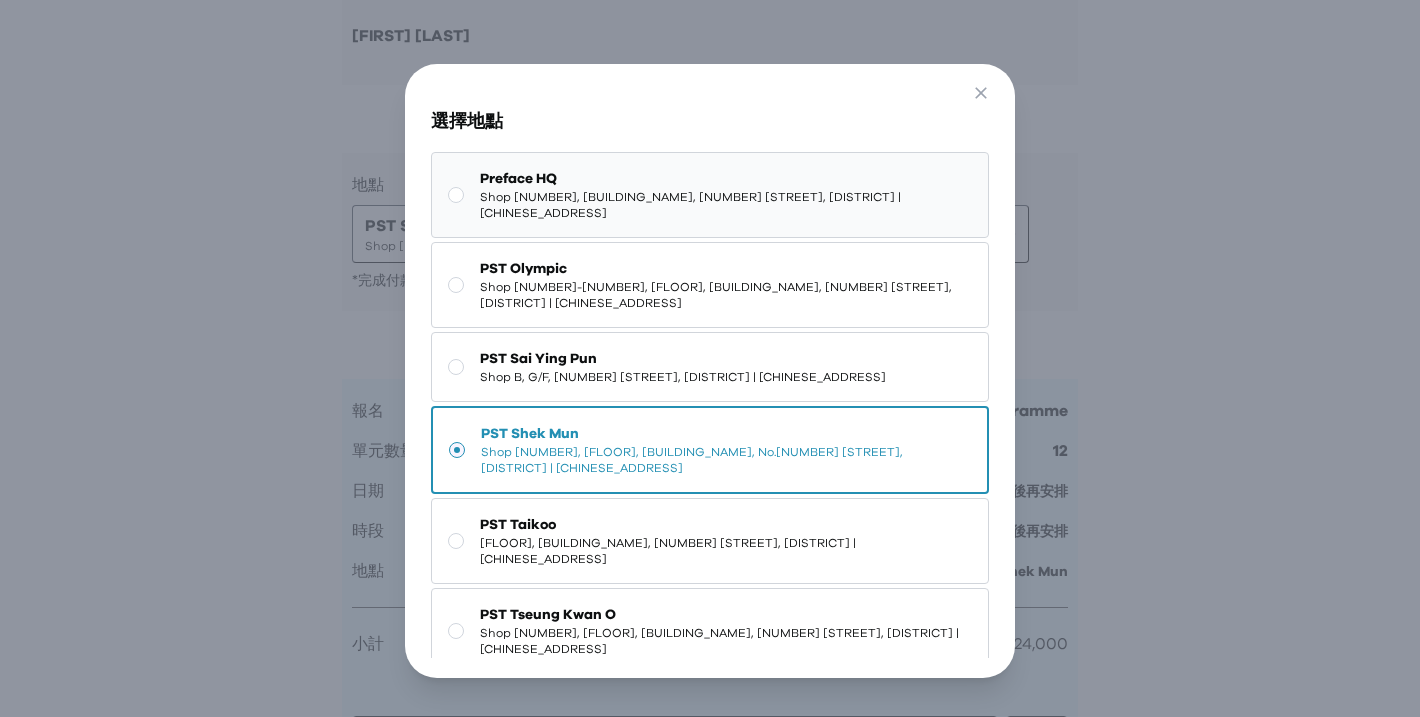 click on "Shop [NUMBER], [BUILDING_NAME], [NUMBER] [STREET], [DISTRICT] | [CHINESE_ADDRESS]" at bounding box center [726, 205] 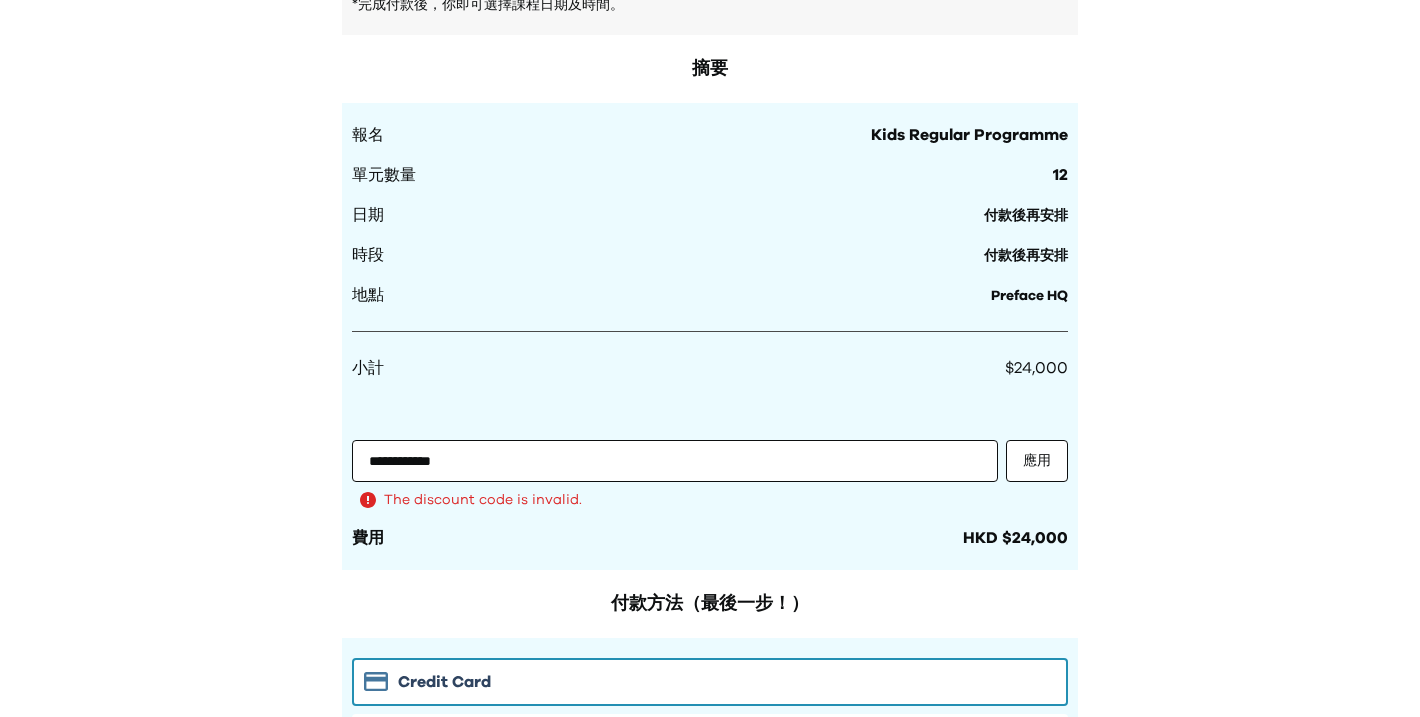 scroll, scrollTop: 893, scrollLeft: 0, axis: vertical 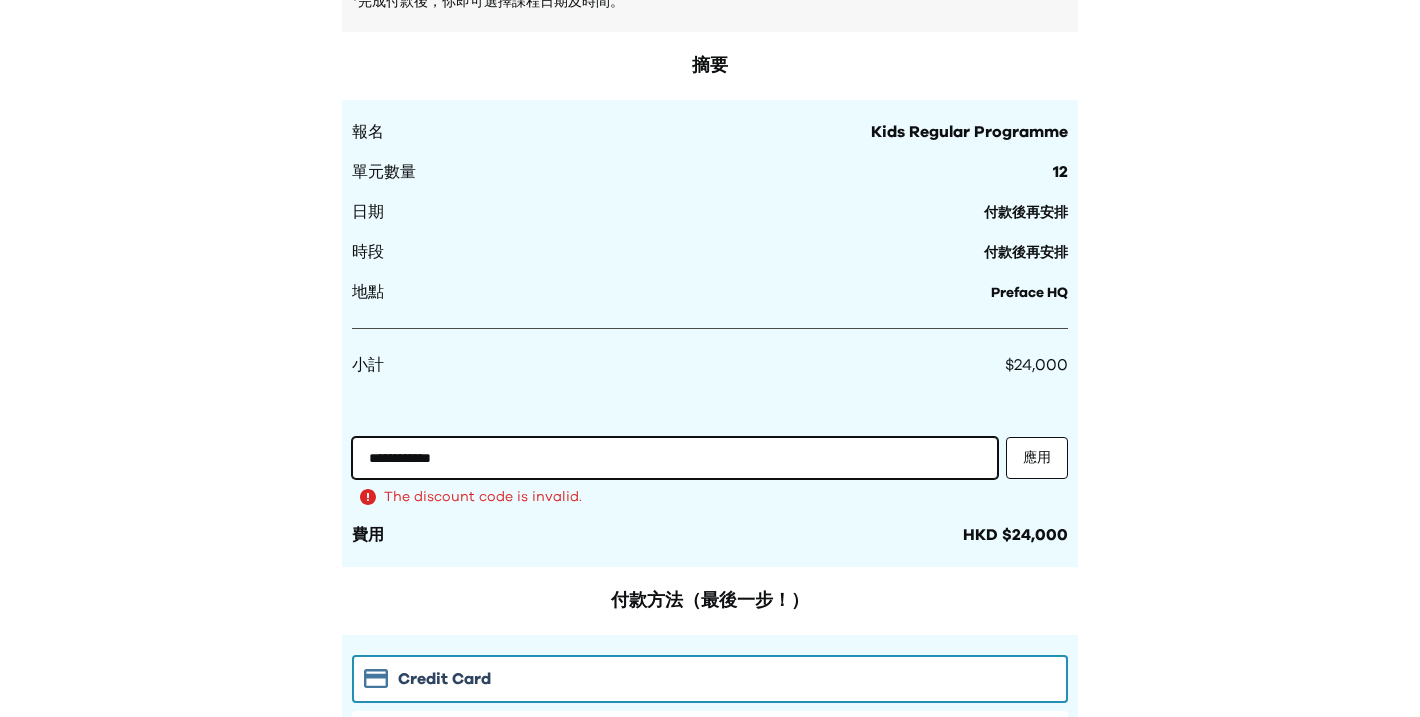 click on "**********" at bounding box center [675, 458] 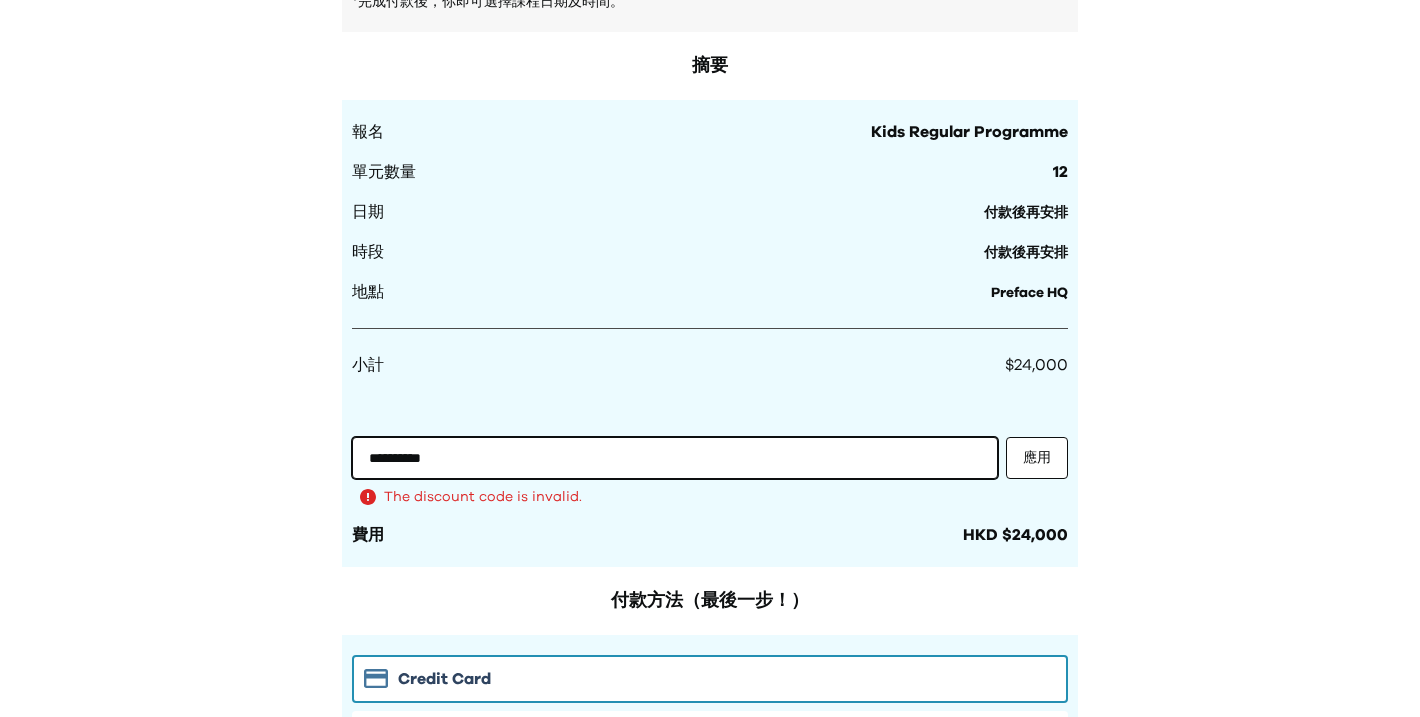 drag, startPoint x: 391, startPoint y: 455, endPoint x: 284, endPoint y: 455, distance: 107 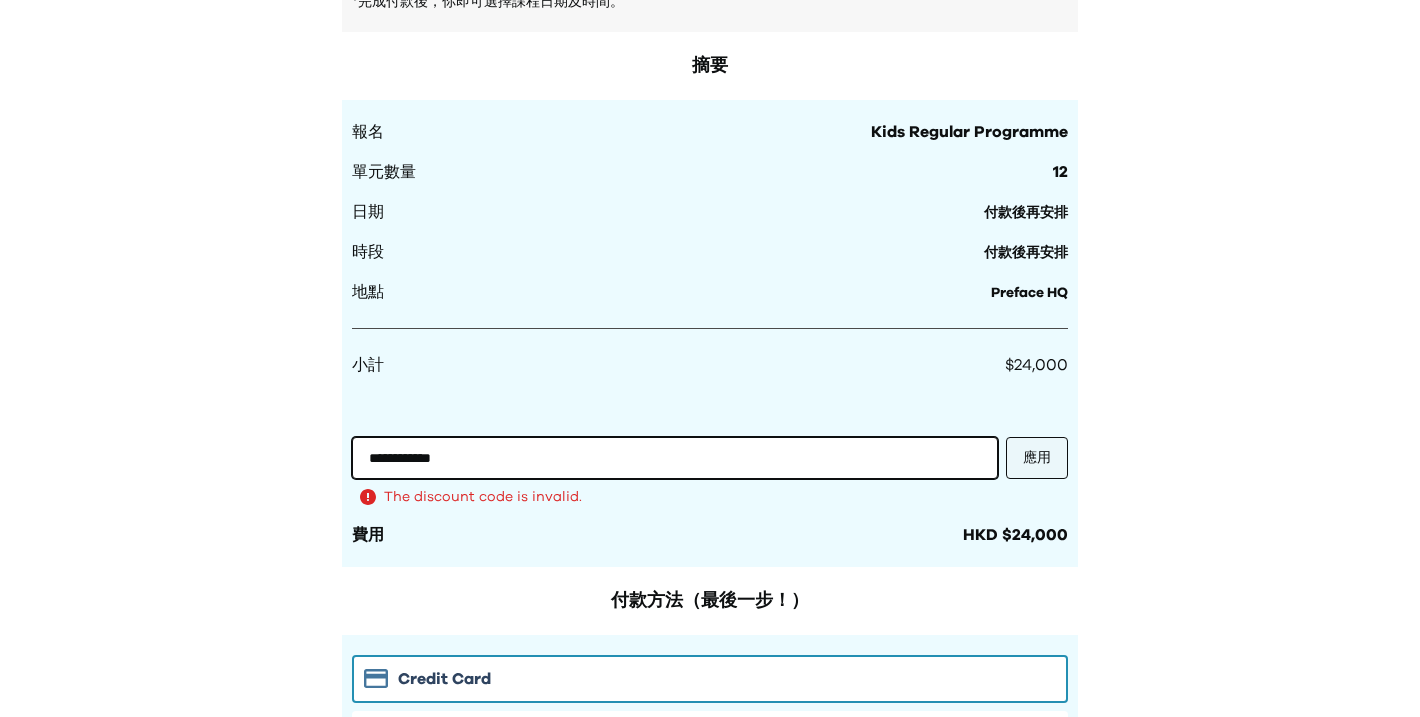 type on "**********" 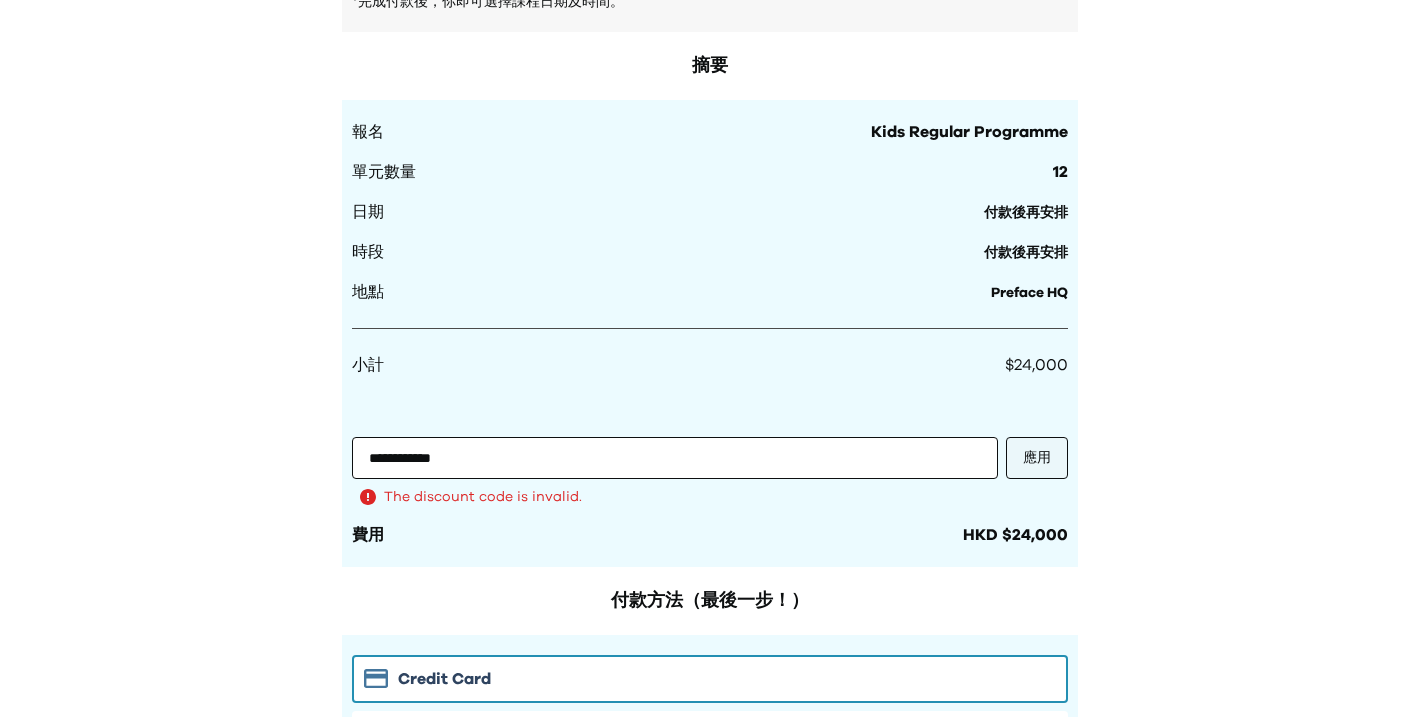 click on "應用" at bounding box center [1037, 458] 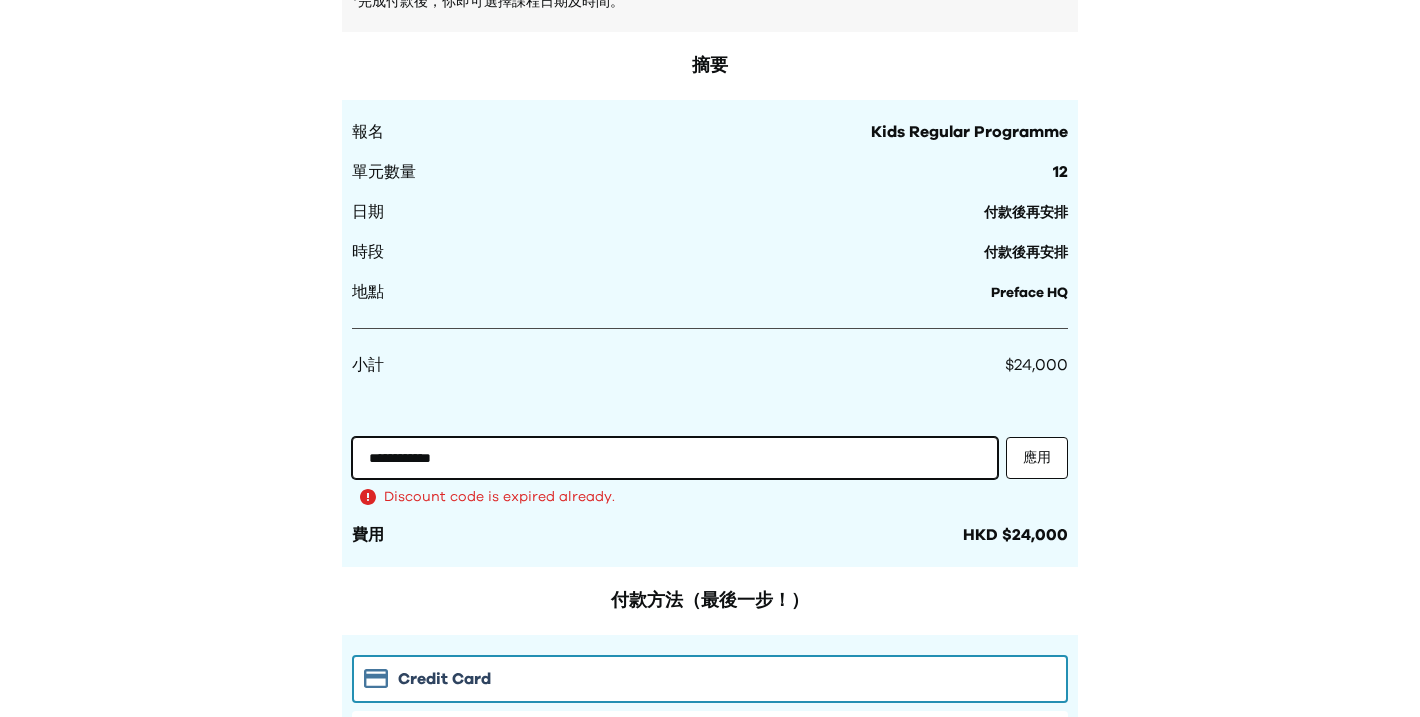 drag, startPoint x: 513, startPoint y: 459, endPoint x: 0, endPoint y: 458, distance: 513.001 